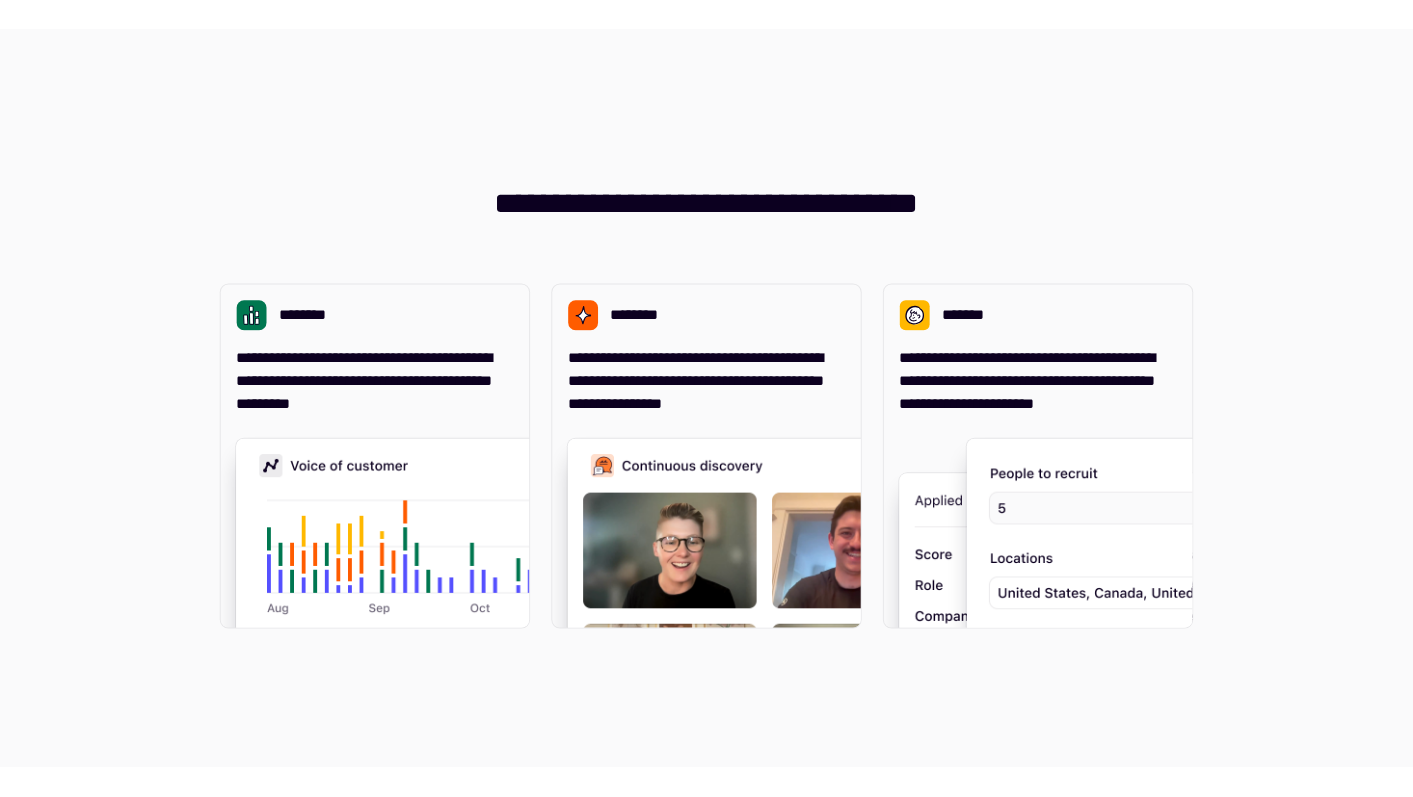 scroll, scrollTop: 0, scrollLeft: 0, axis: both 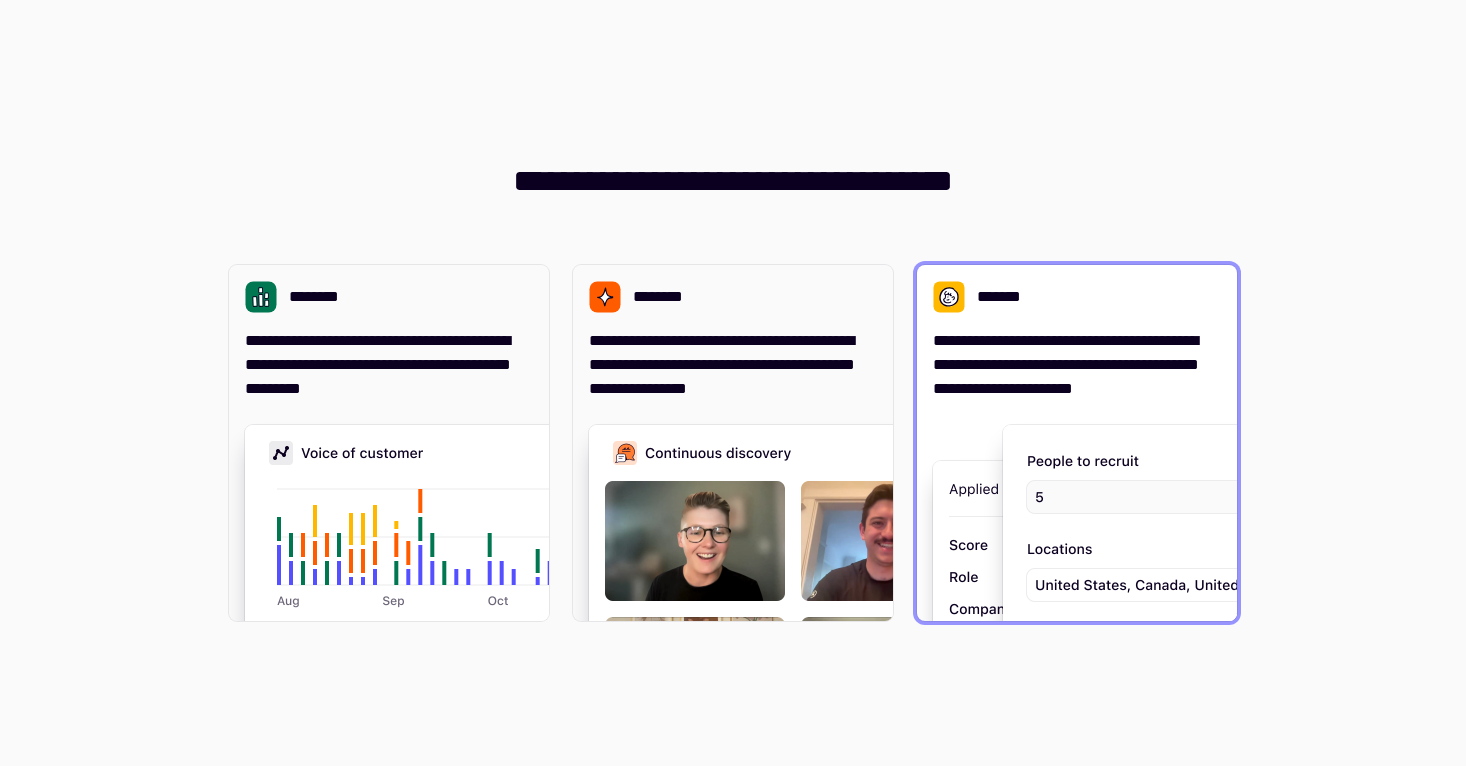 click 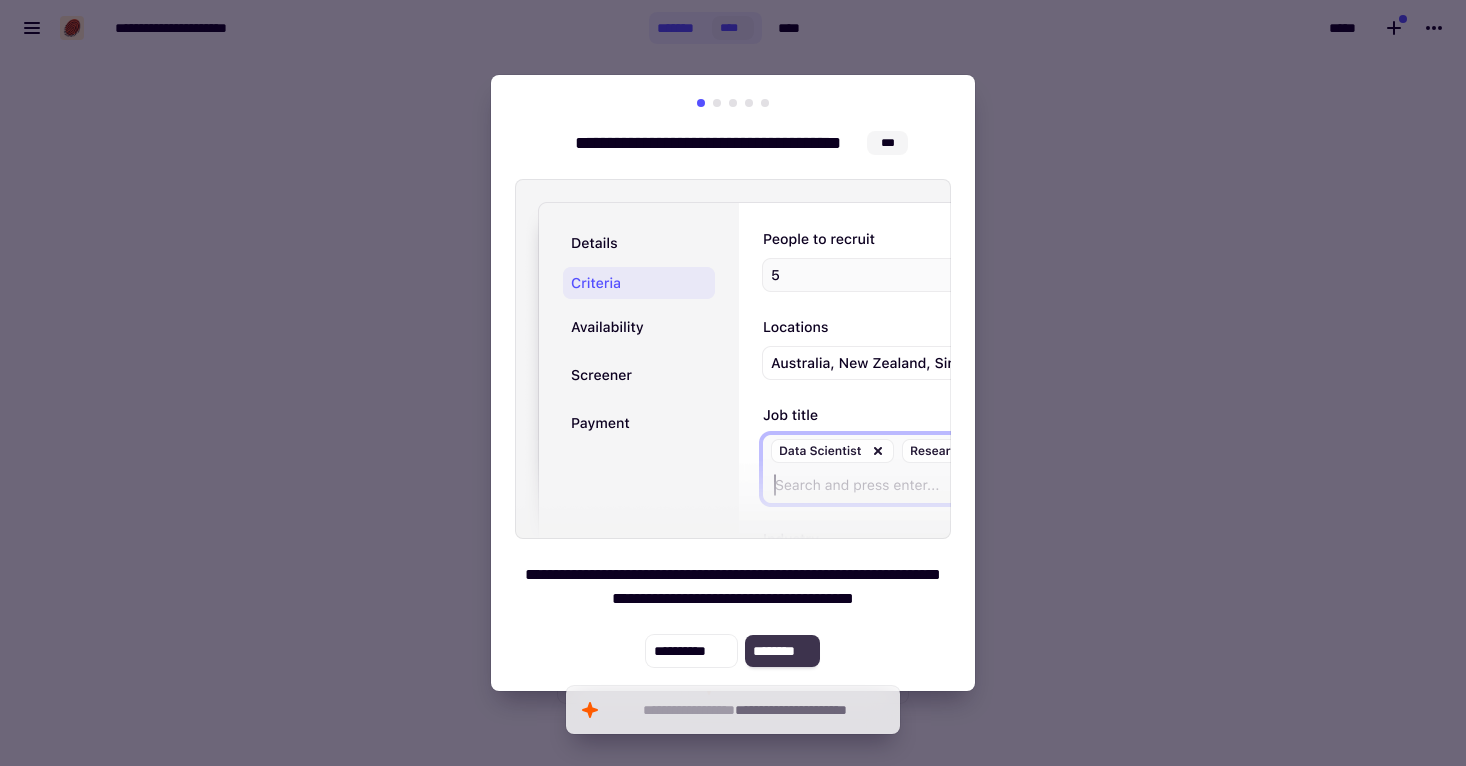 click on "********" 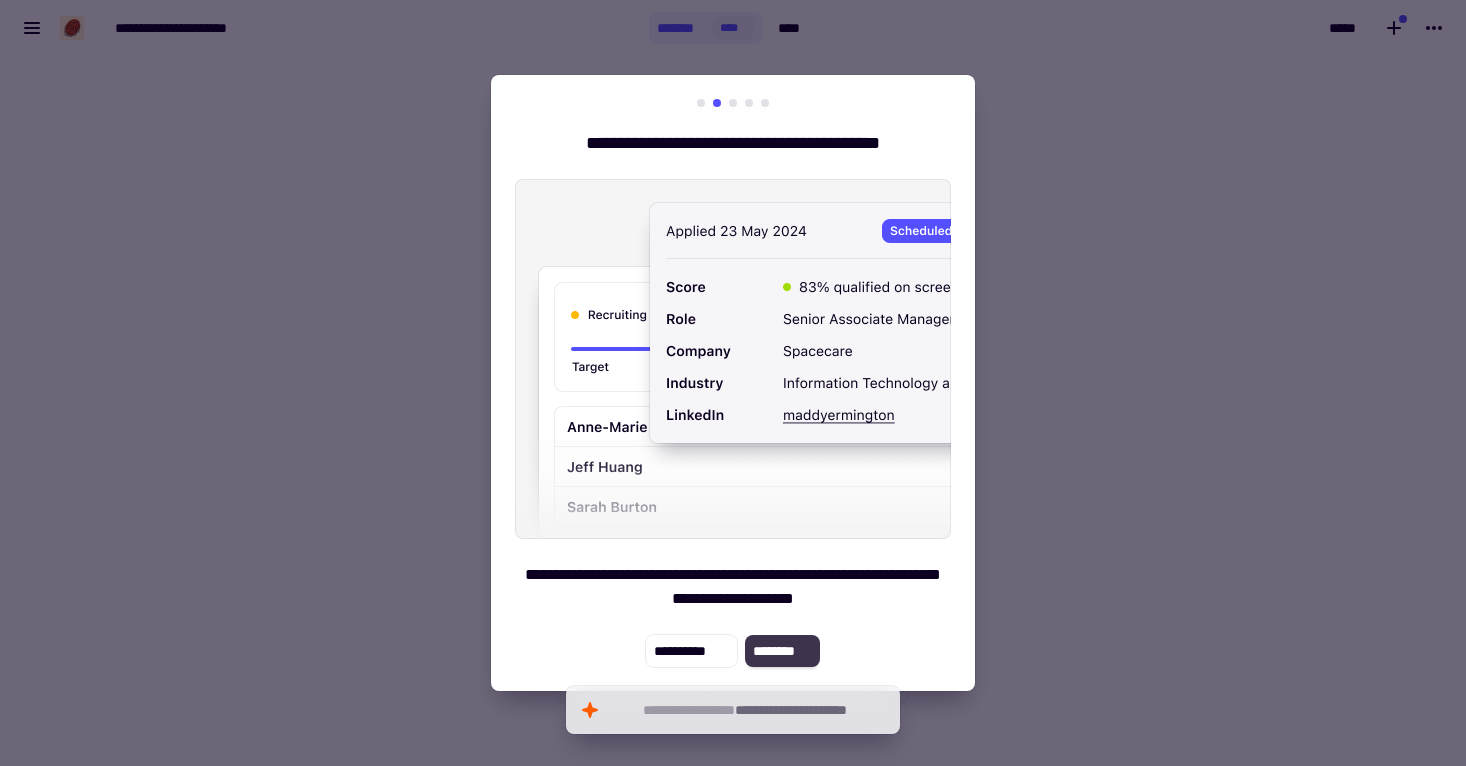 click on "********" 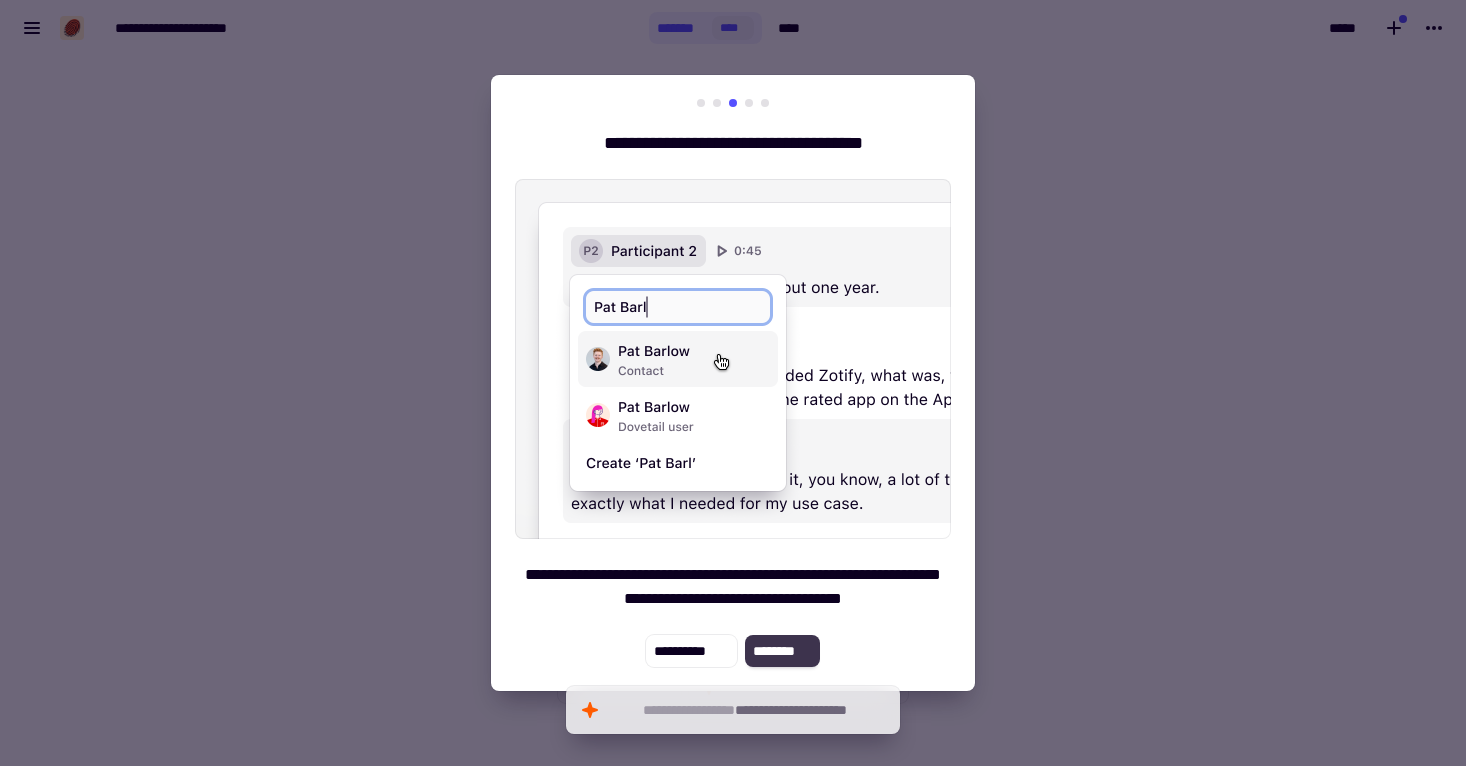 click on "********" 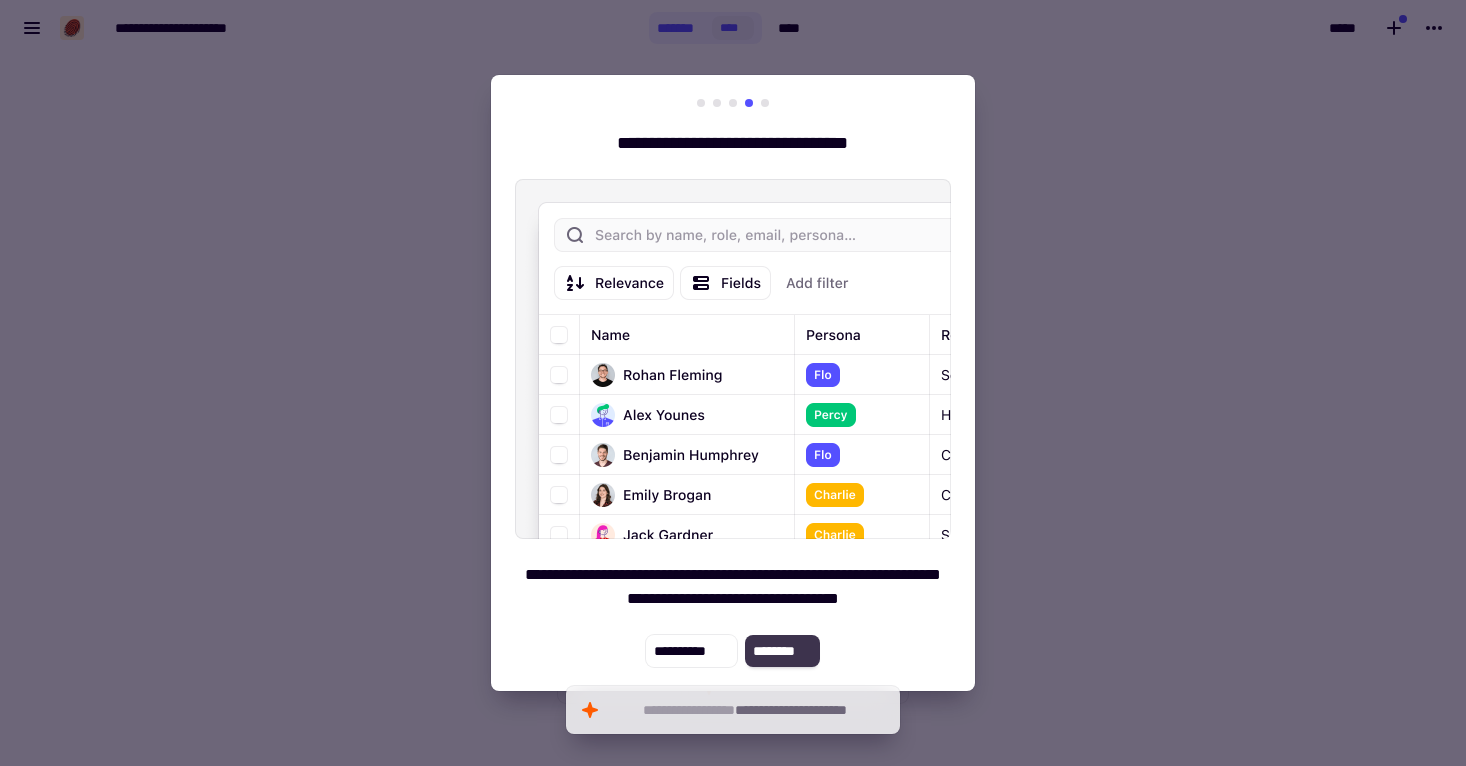 click on "********" 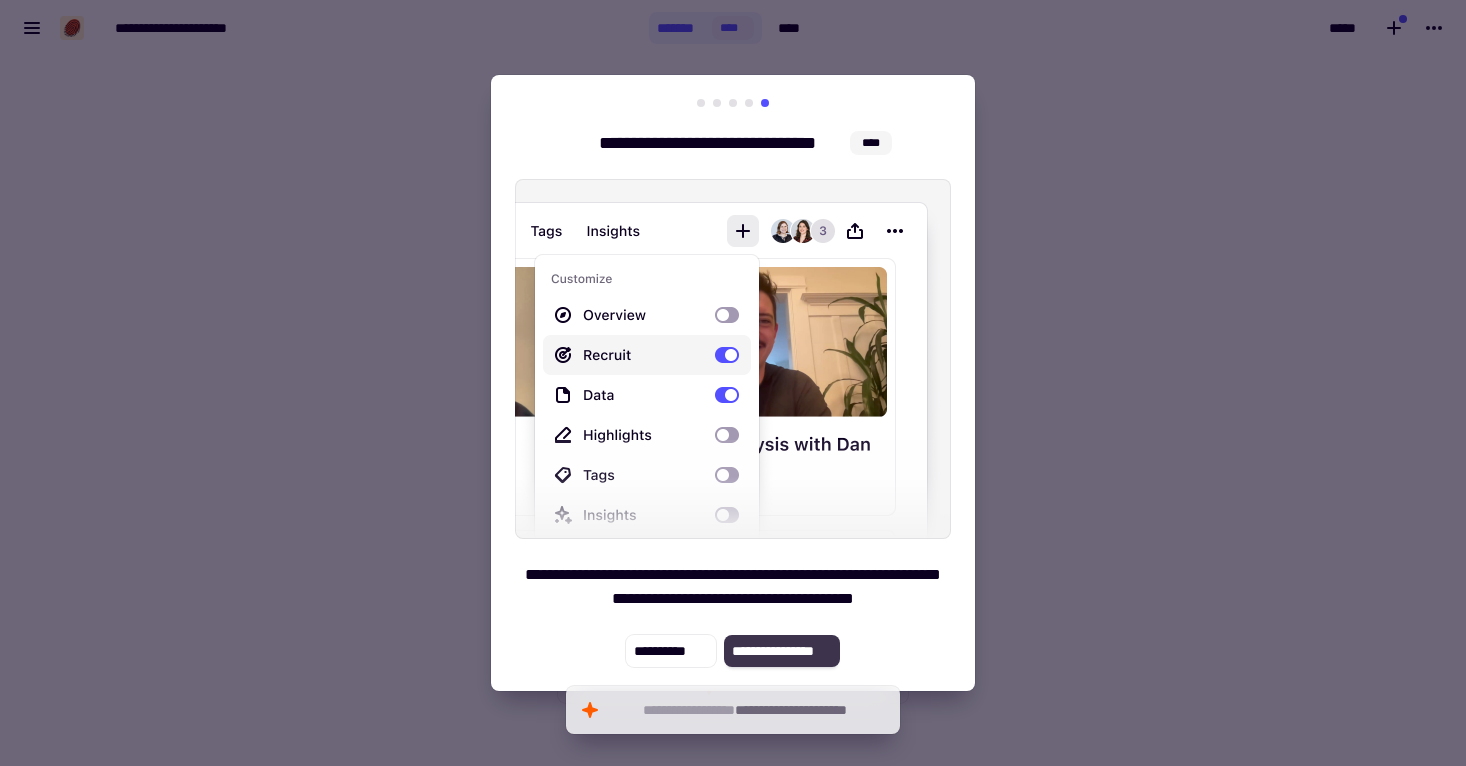 click on "**********" 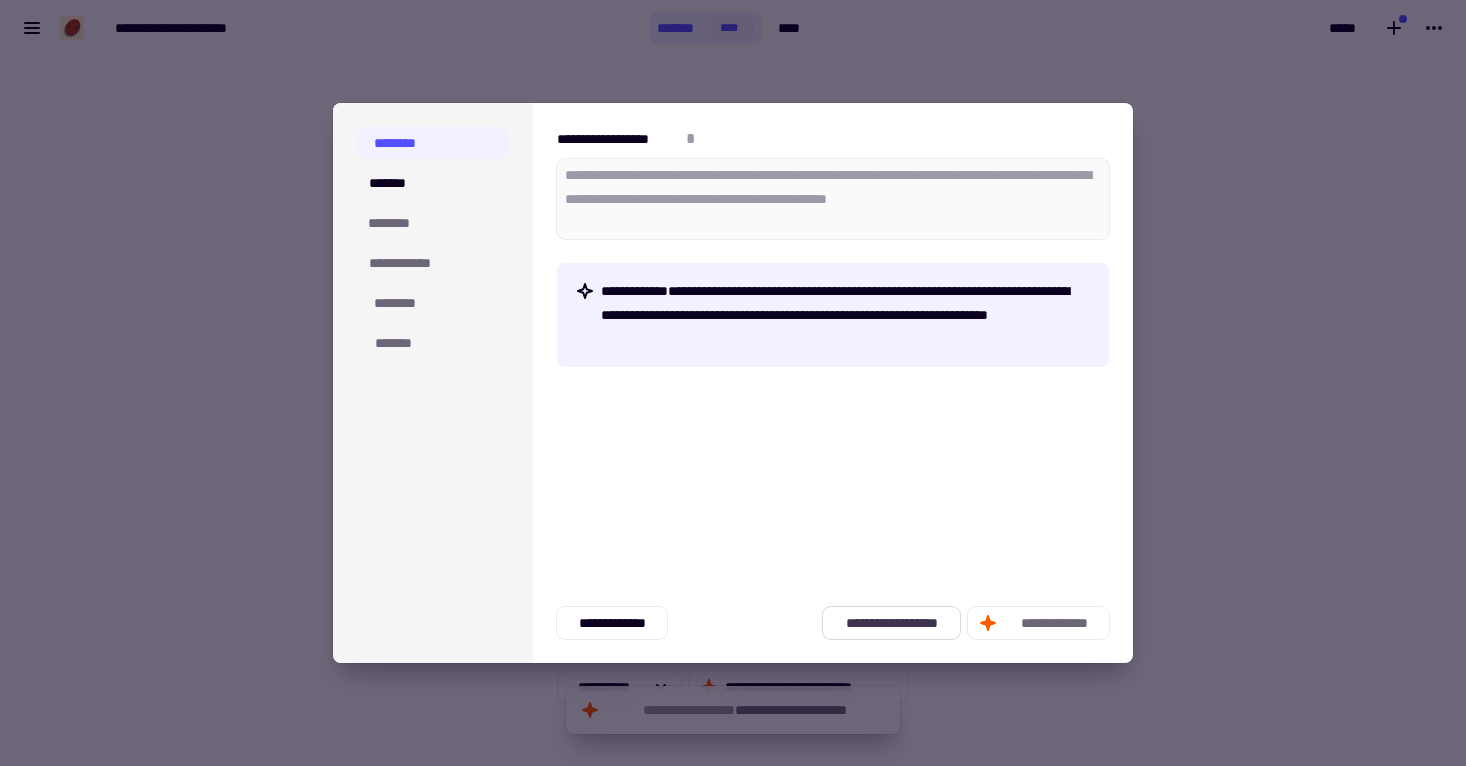 click on "**********" 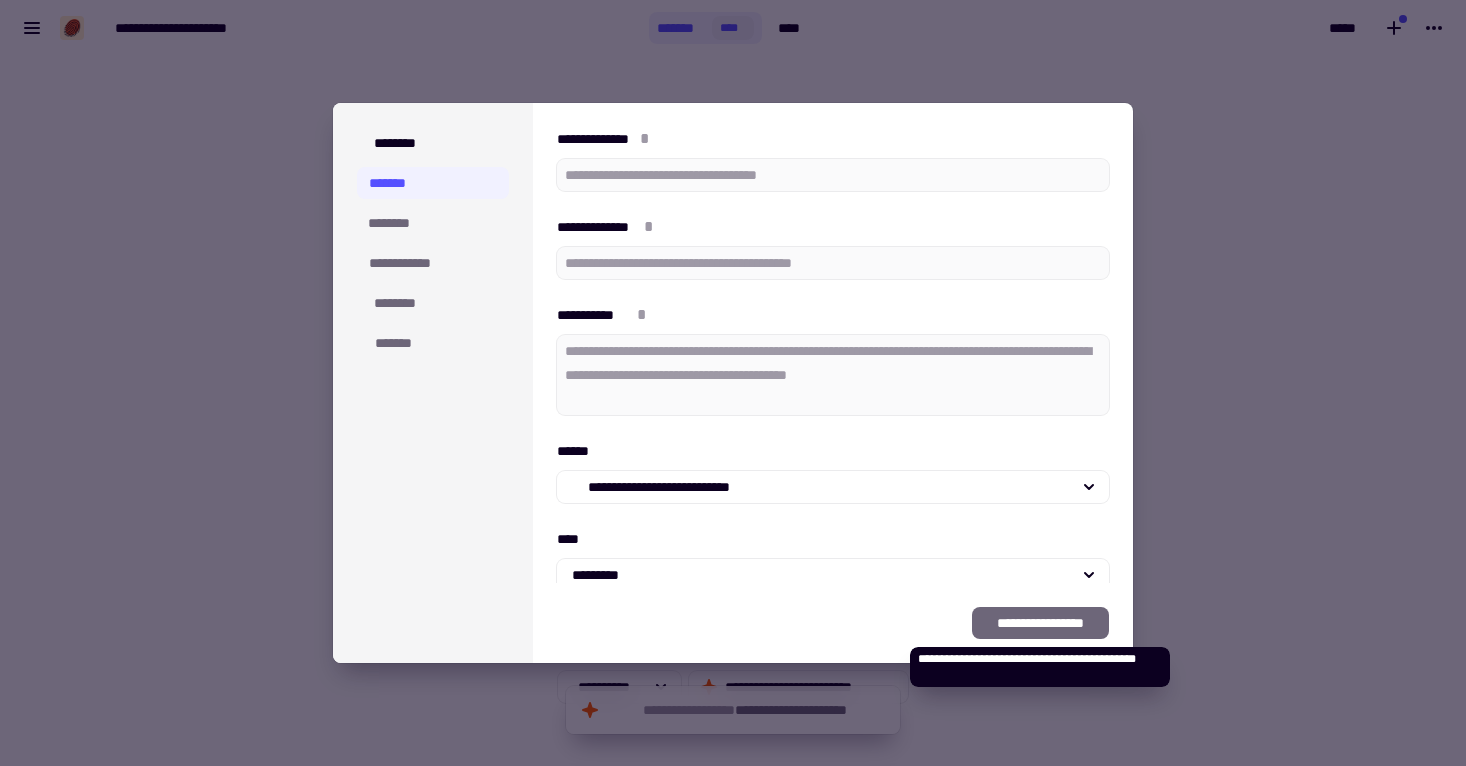 type on "*" 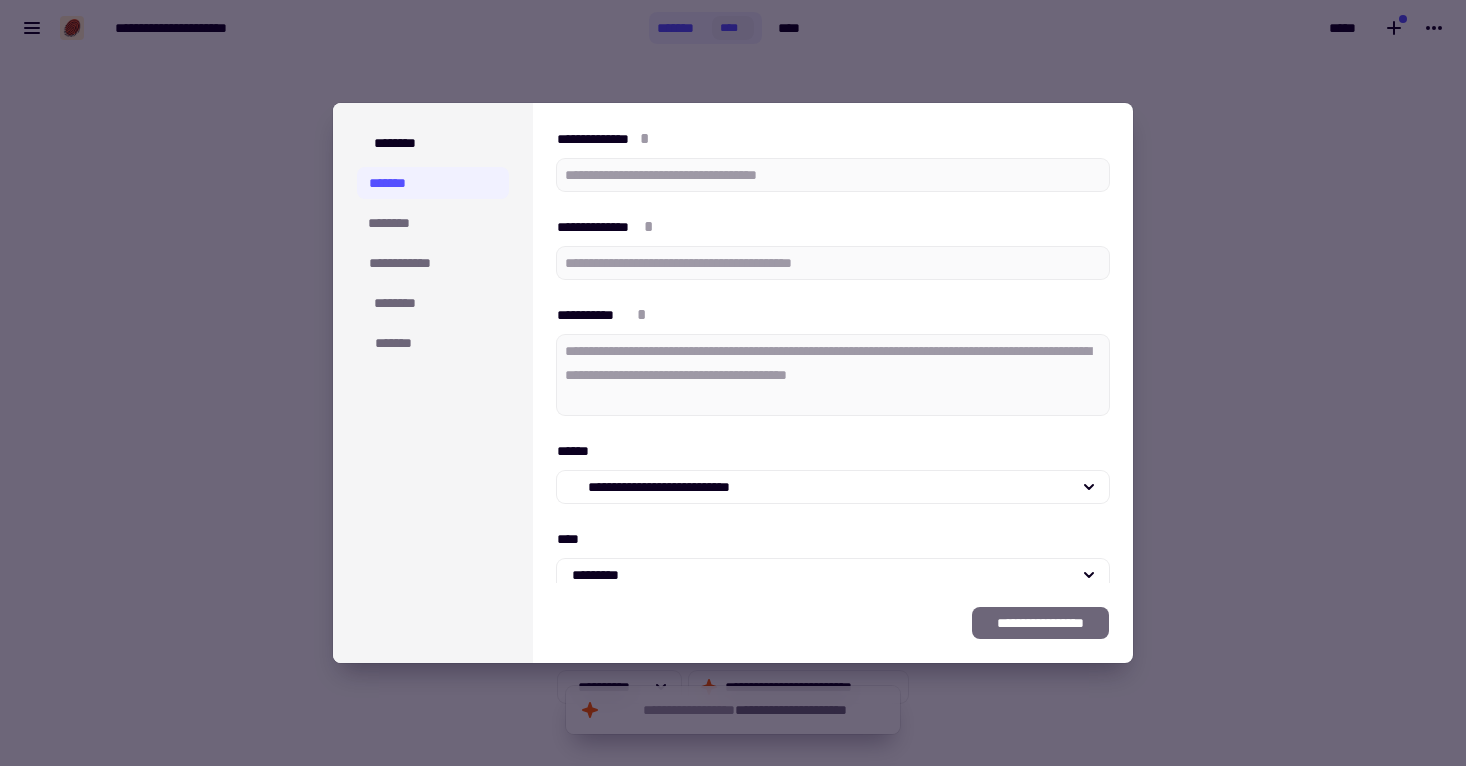 click on "**********" 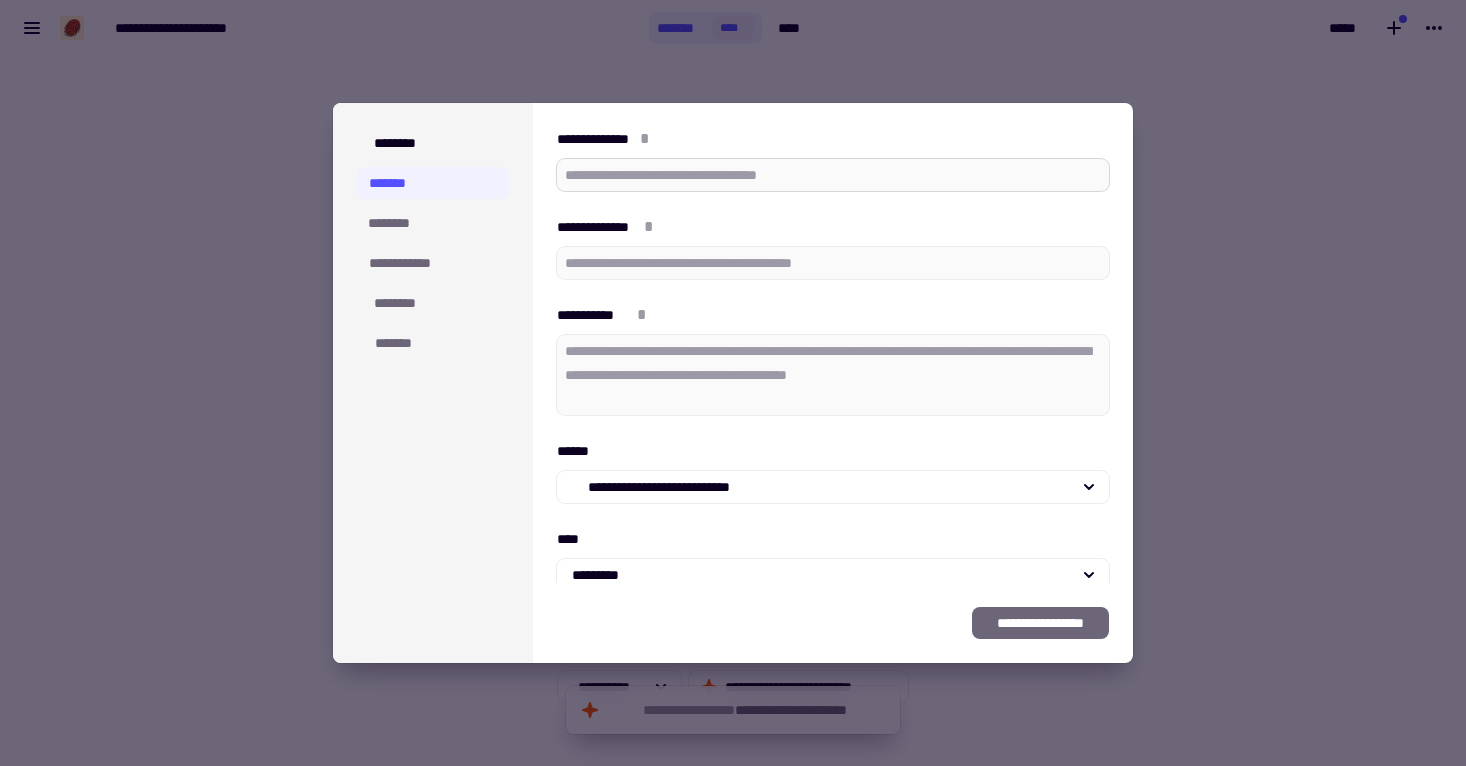 click on "**********" at bounding box center (833, 175) 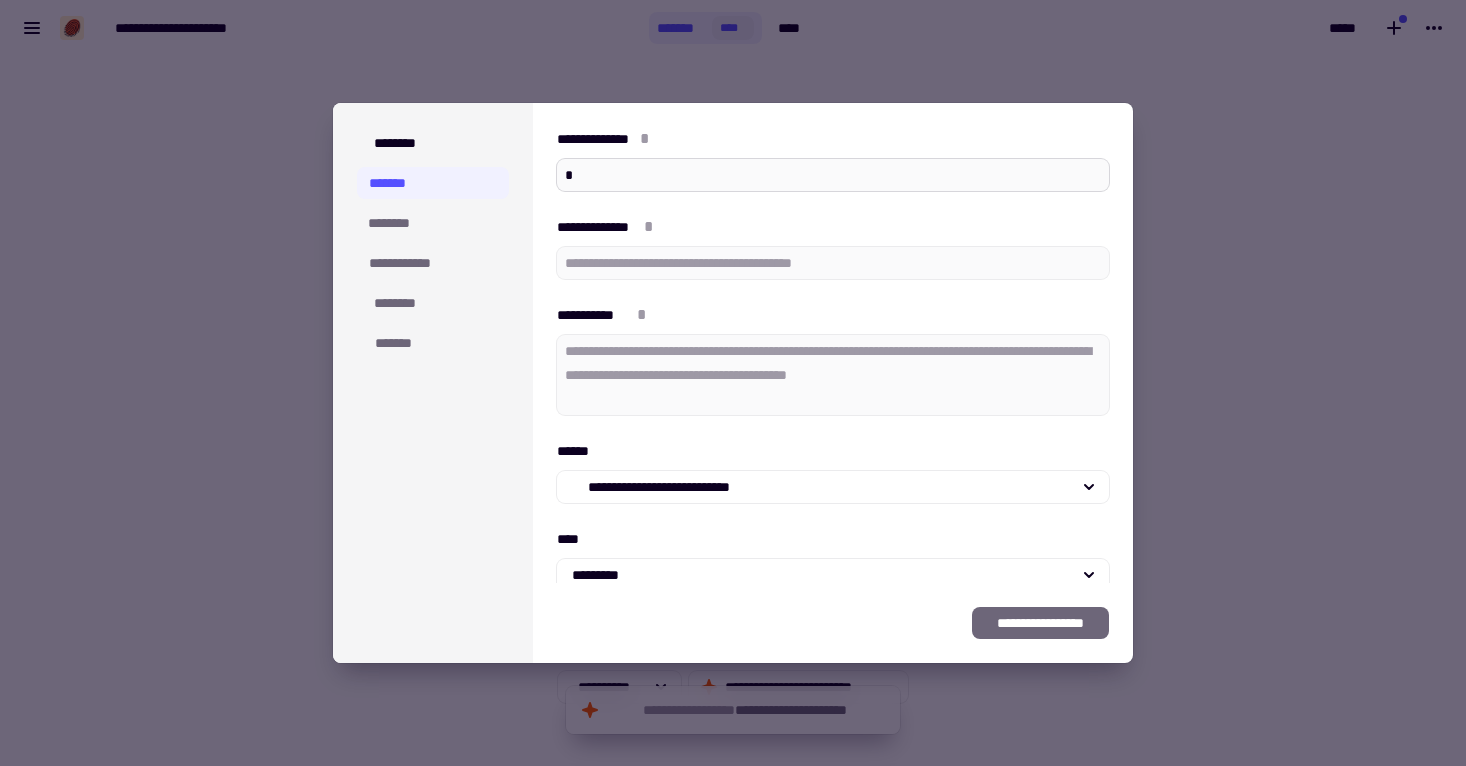 type on "*" 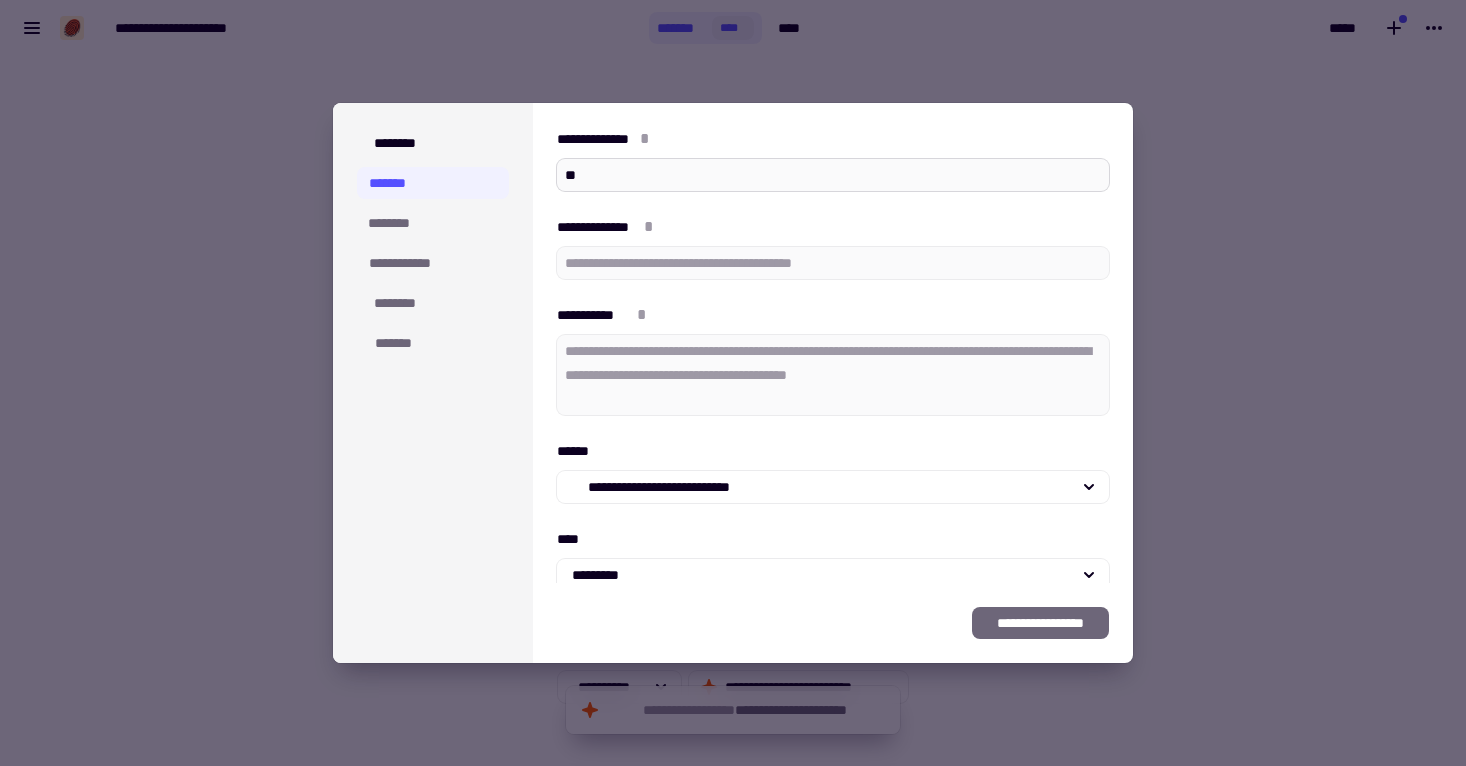 type on "*" 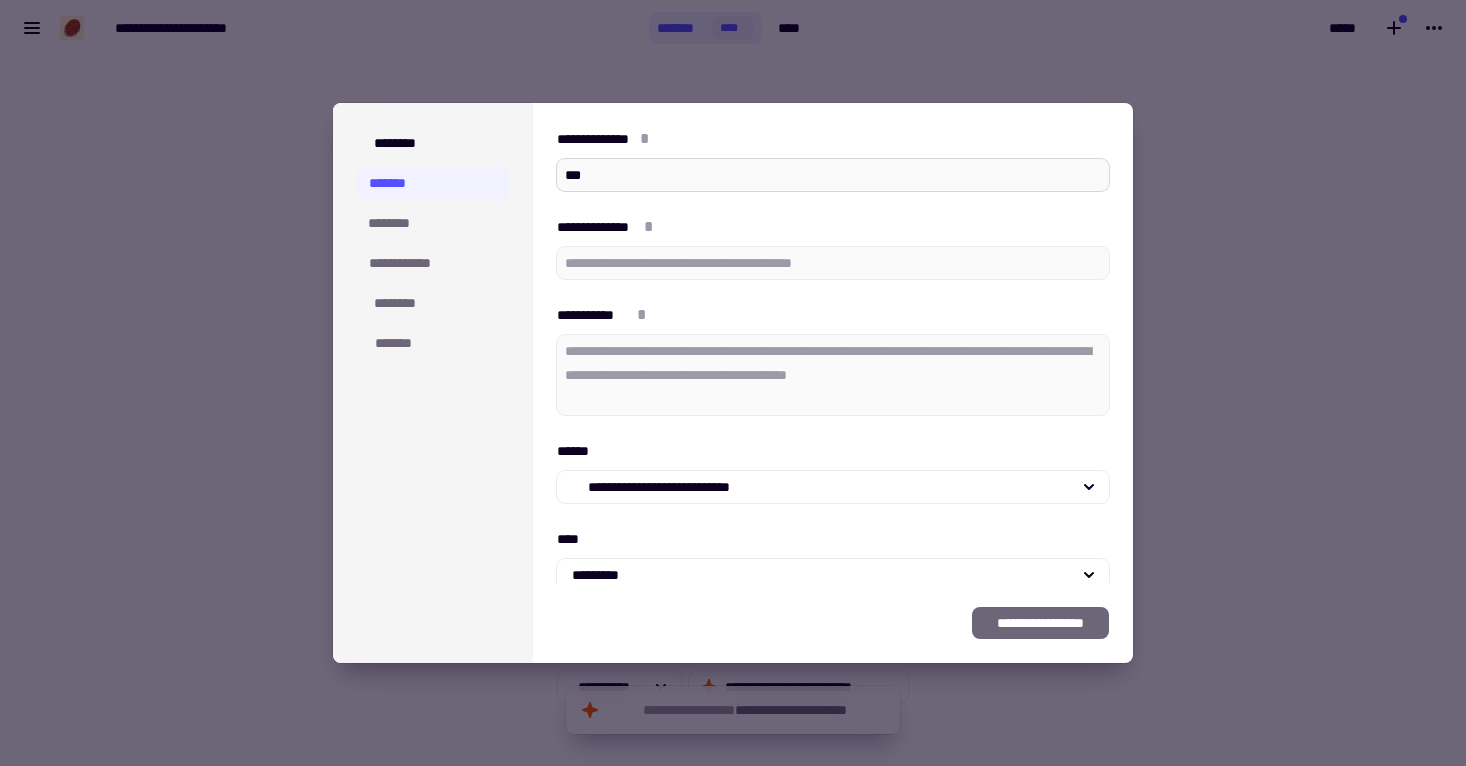 type on "*" 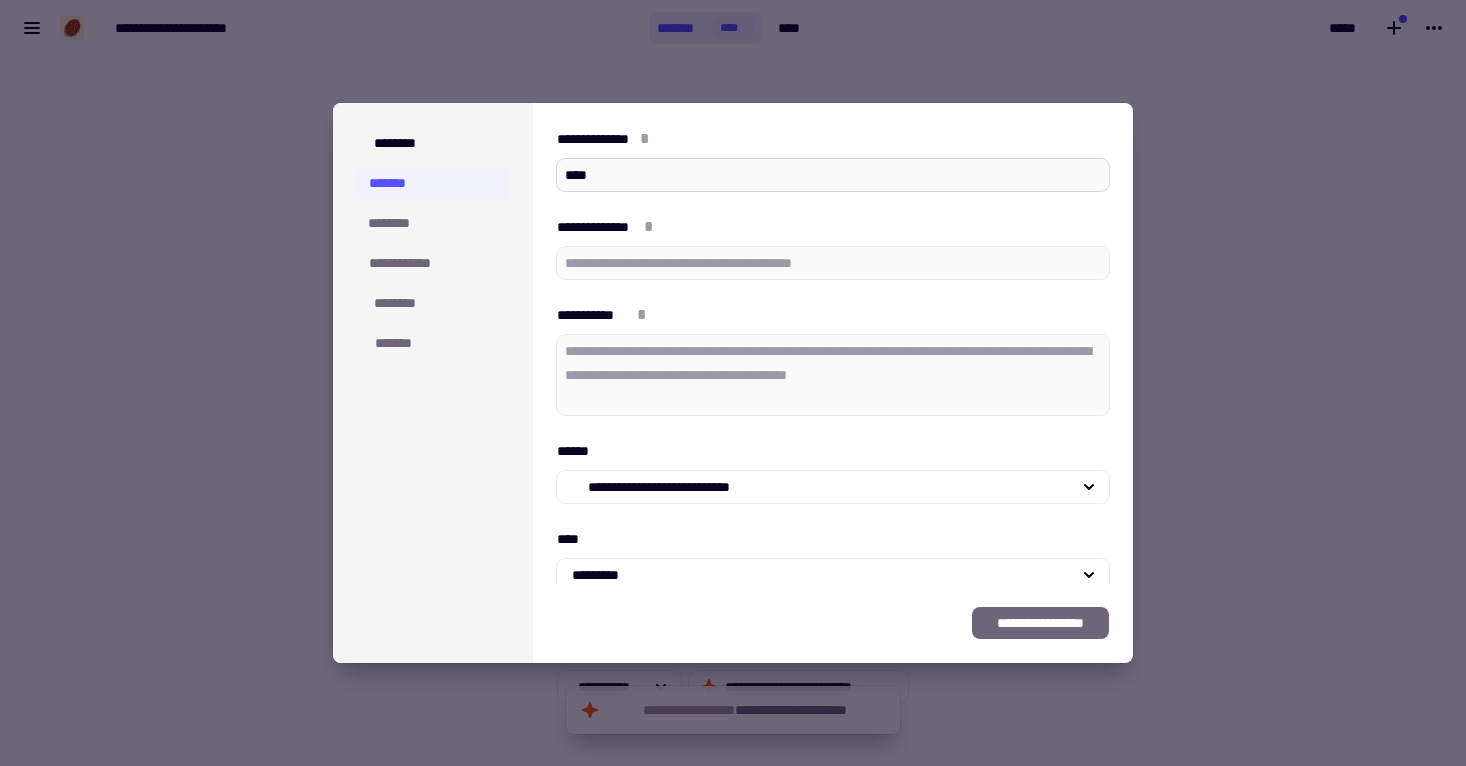 type on "*" 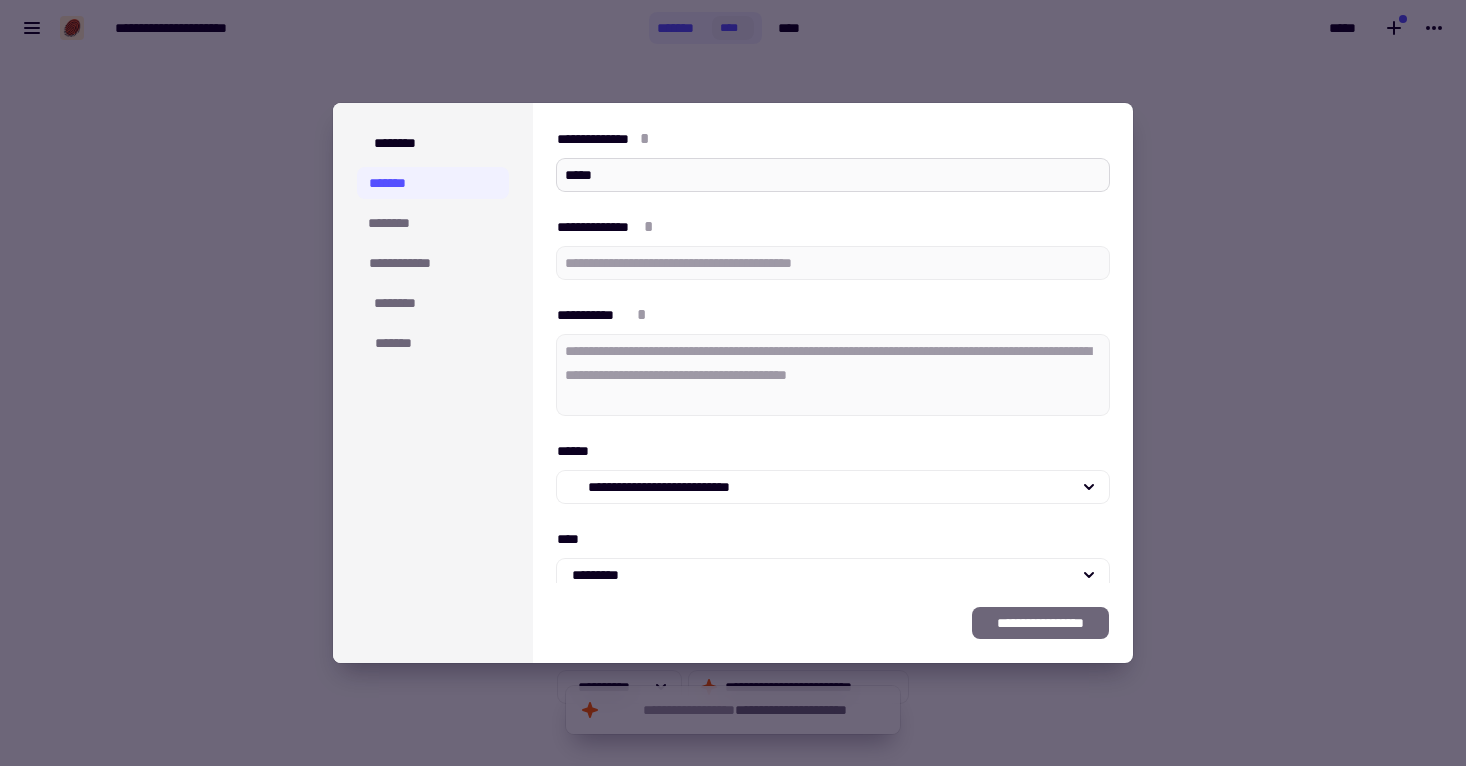 type on "*" 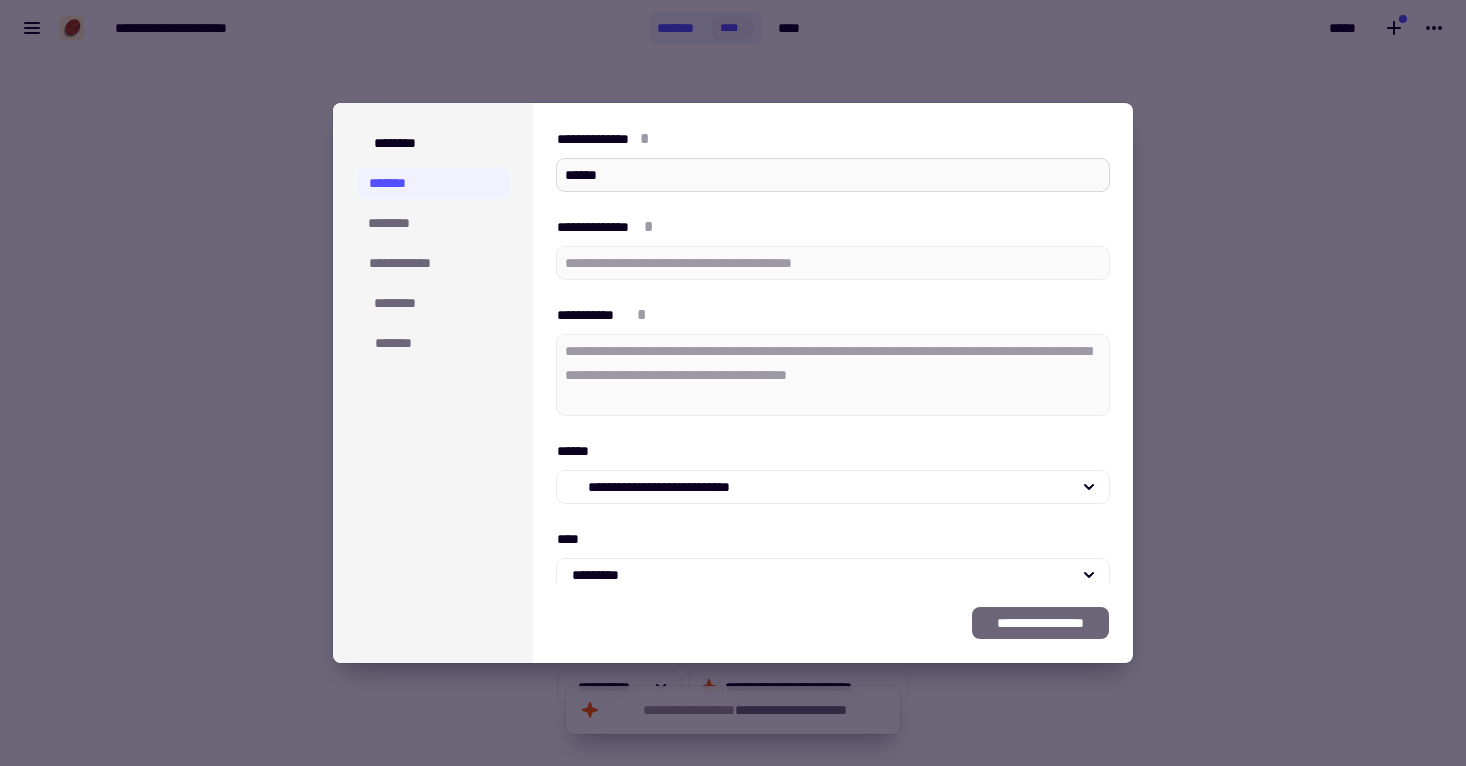 type on "*" 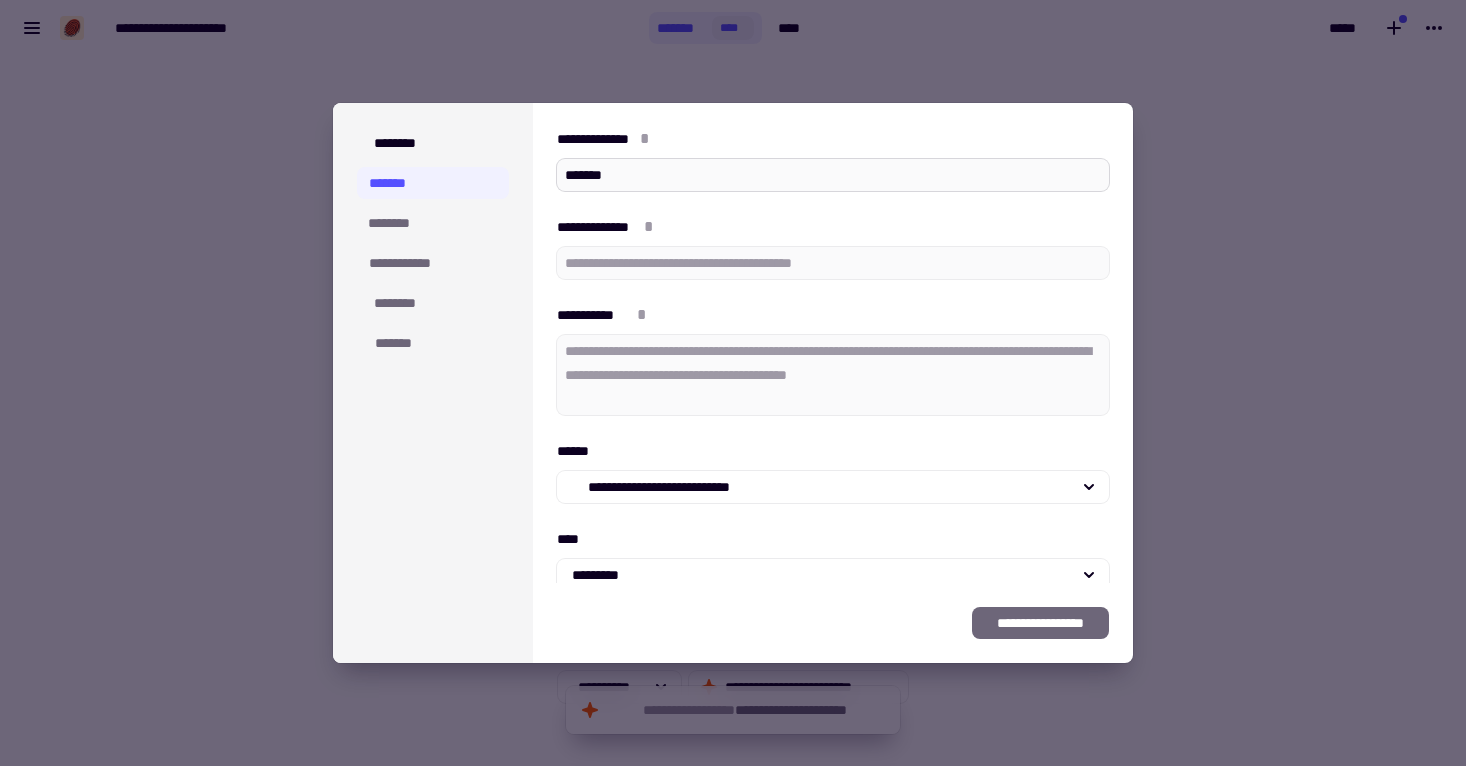 type on "*" 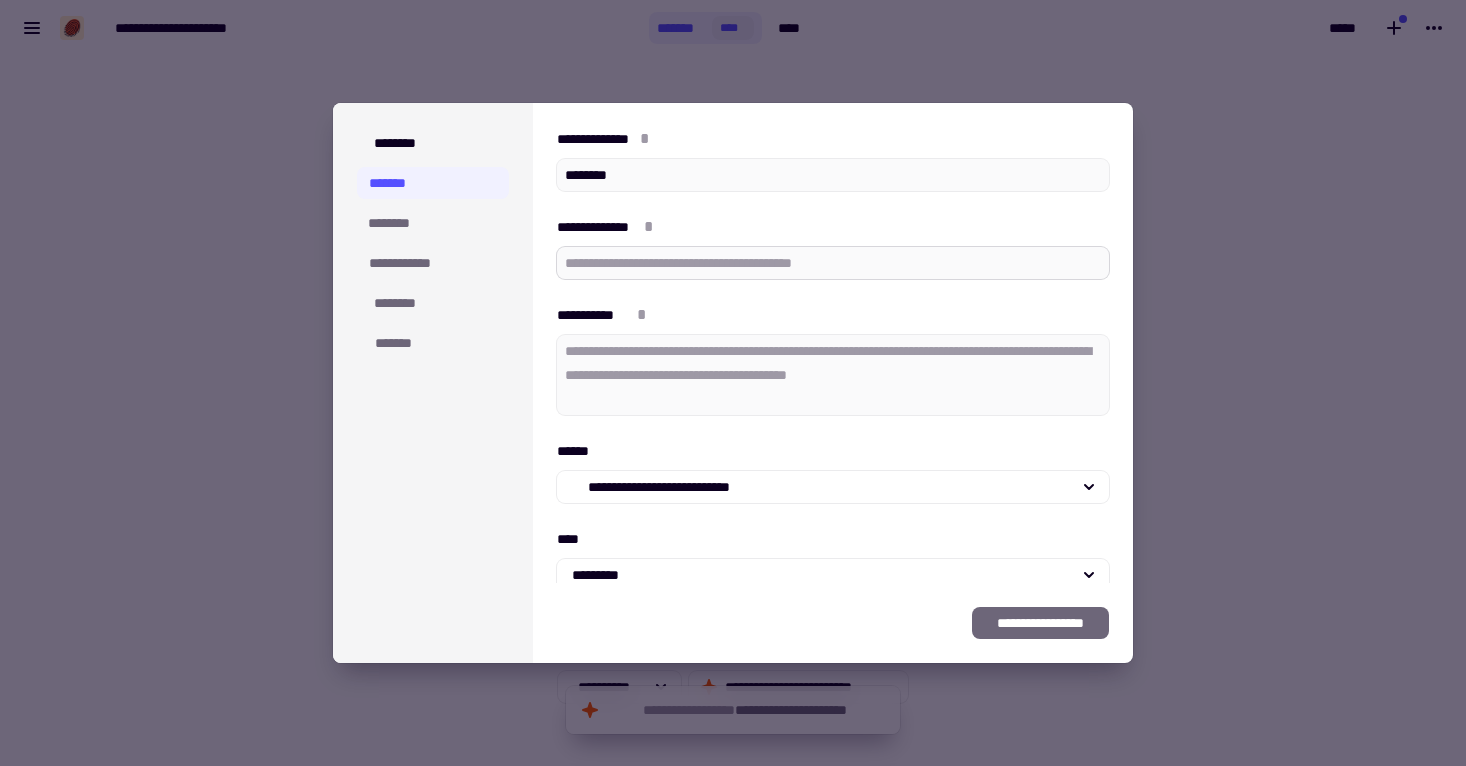 type on "********" 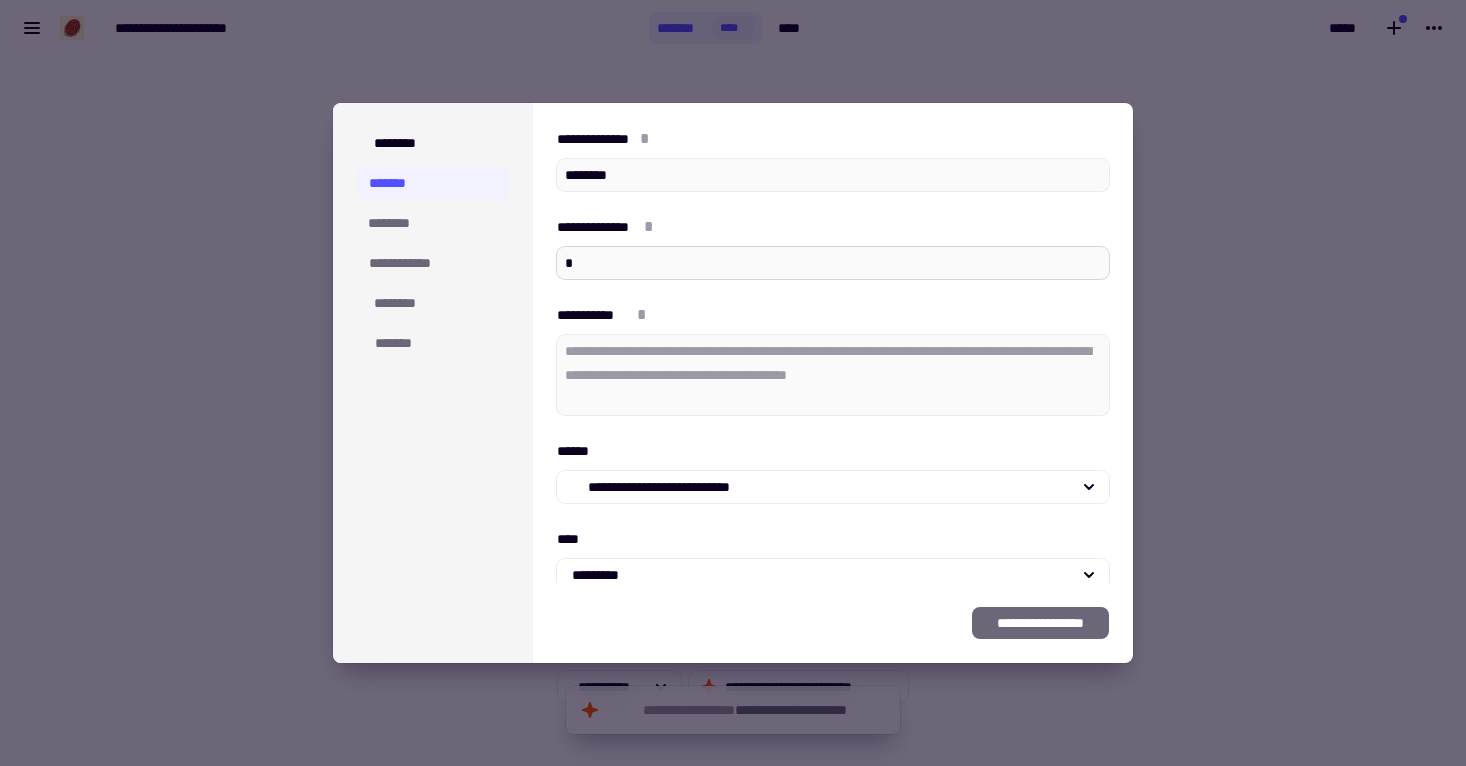 type on "*" 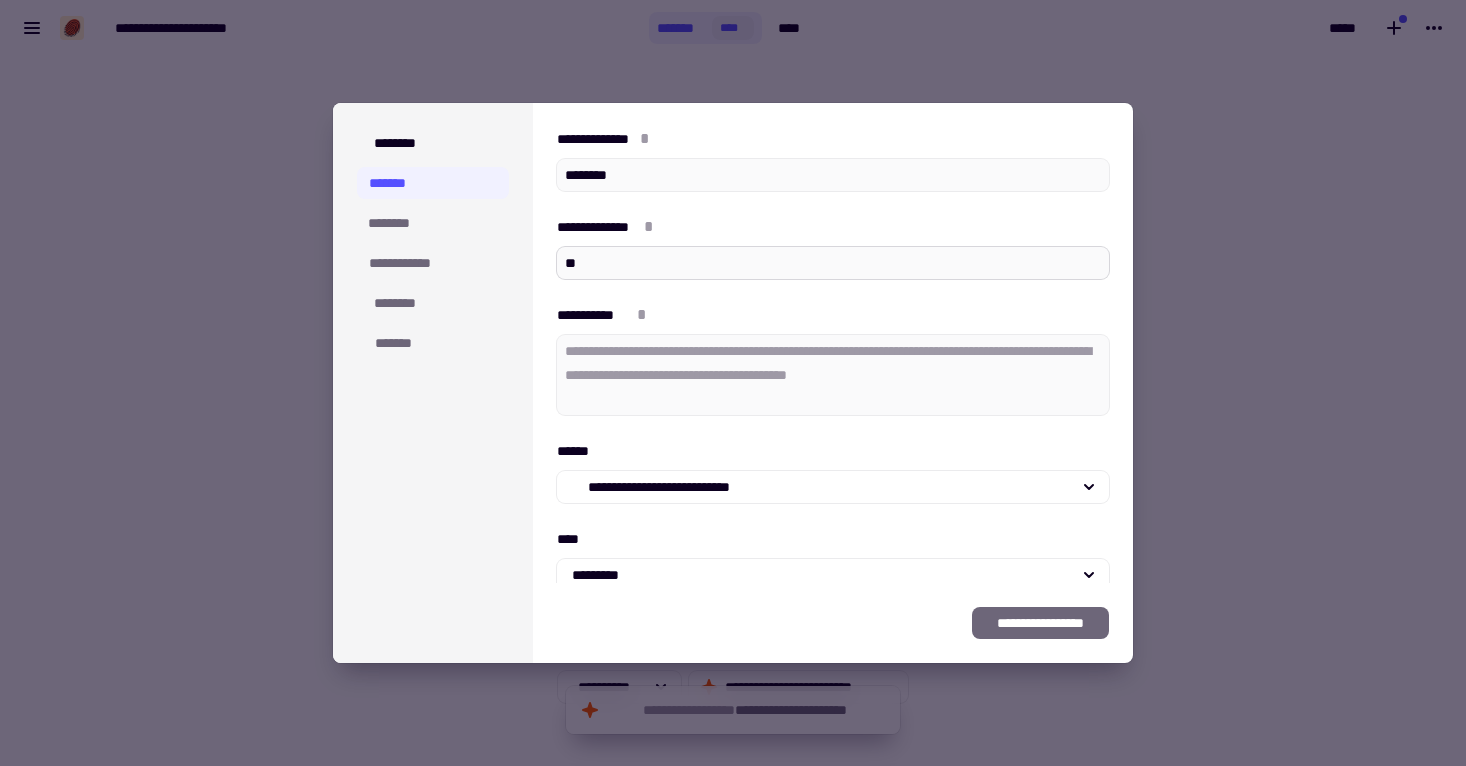 type on "***" 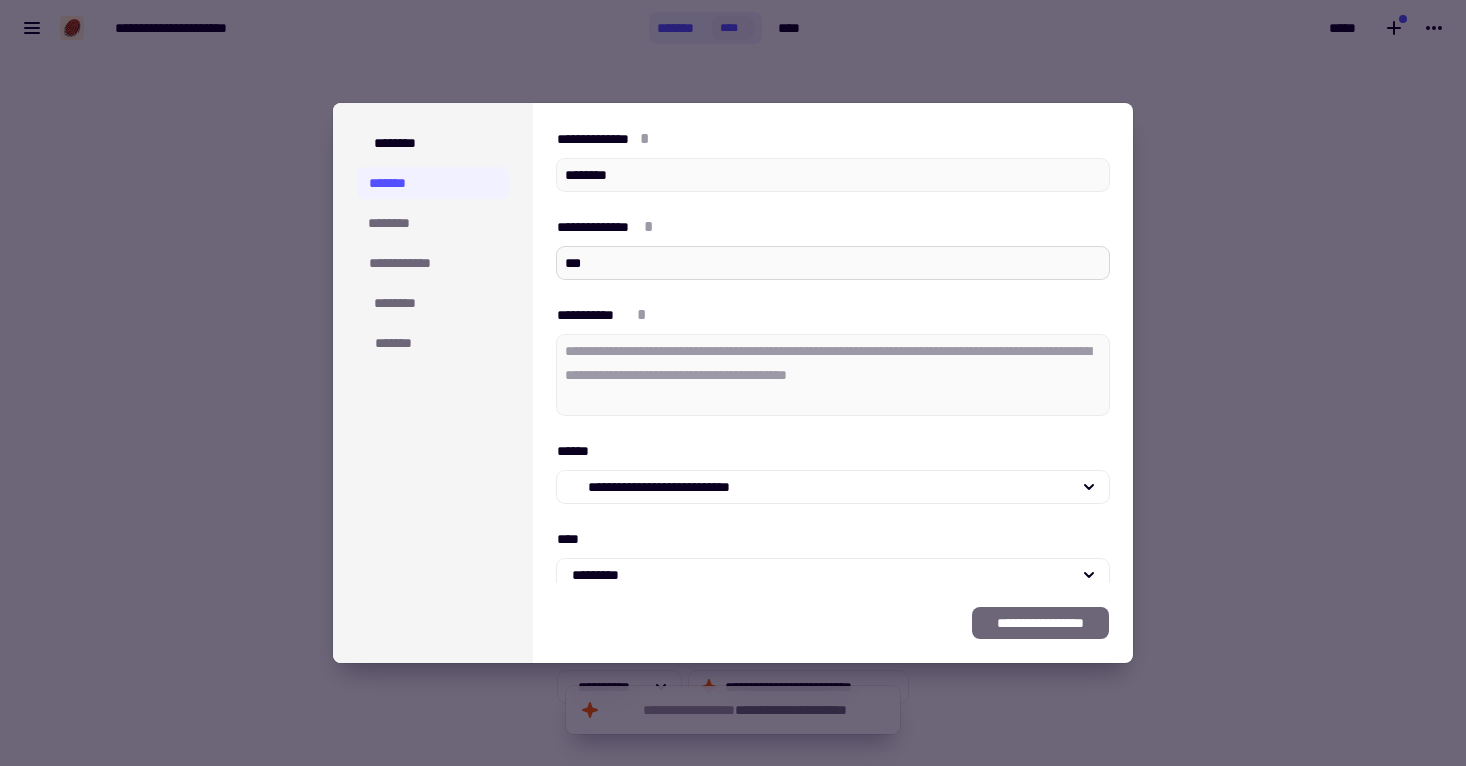 type on "*" 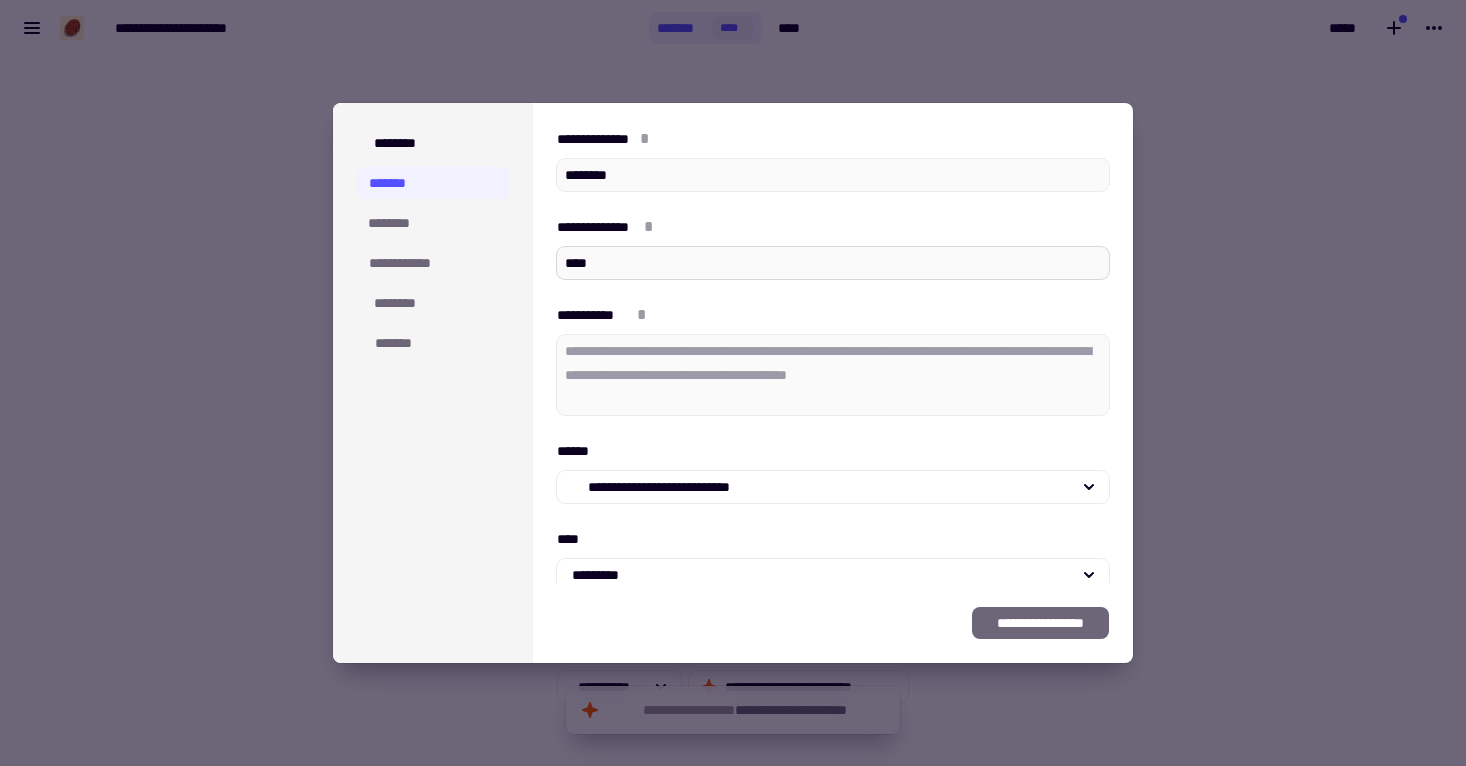type on "*" 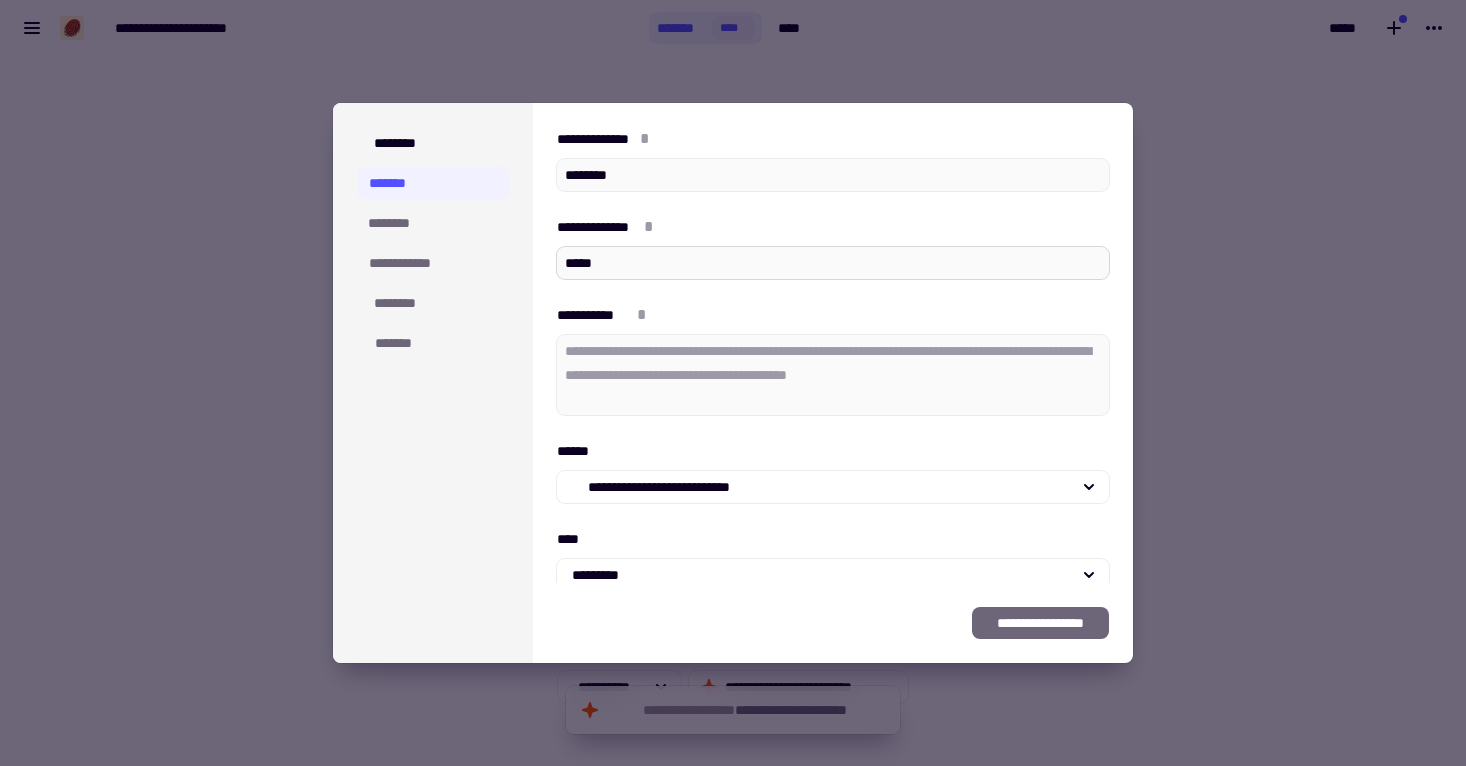 type on "******" 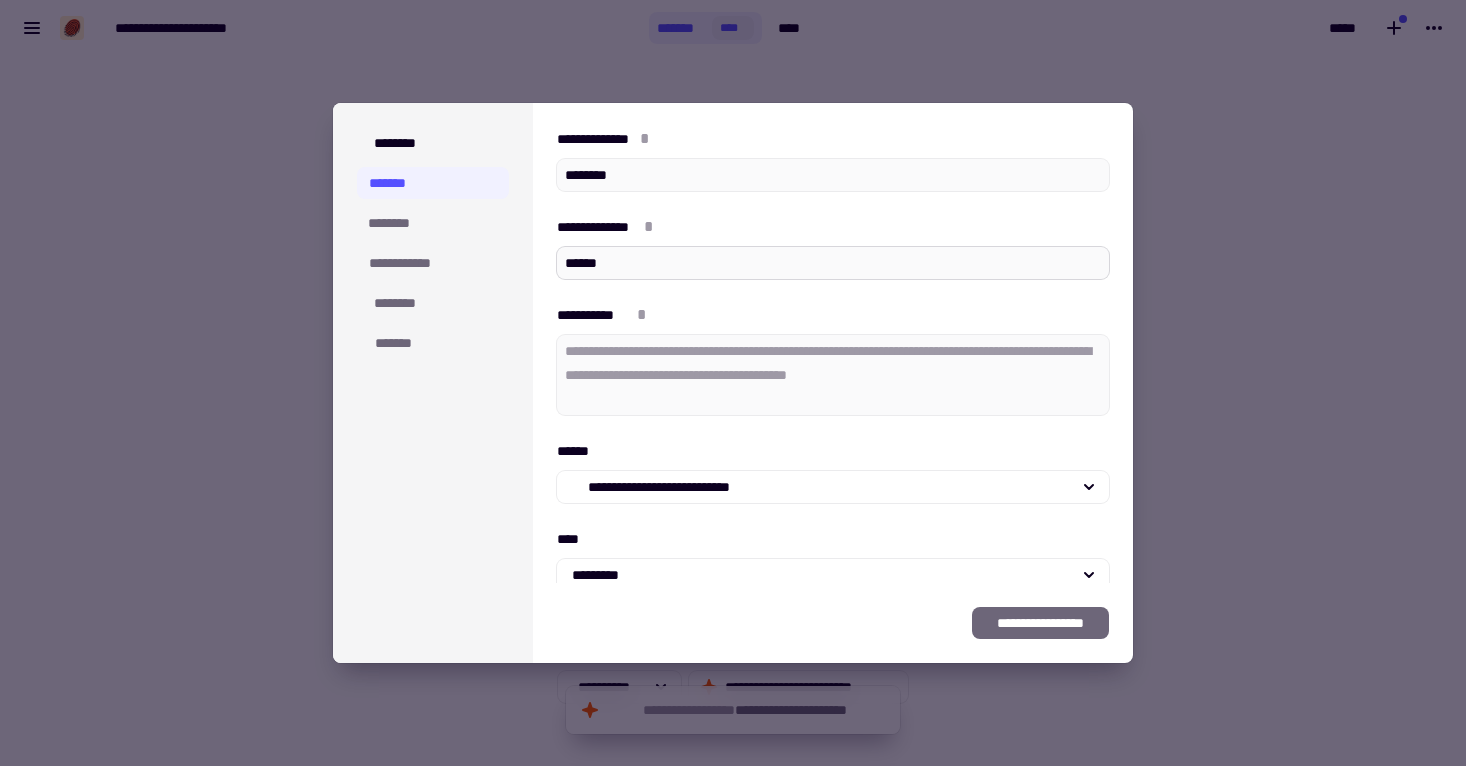 type on "*" 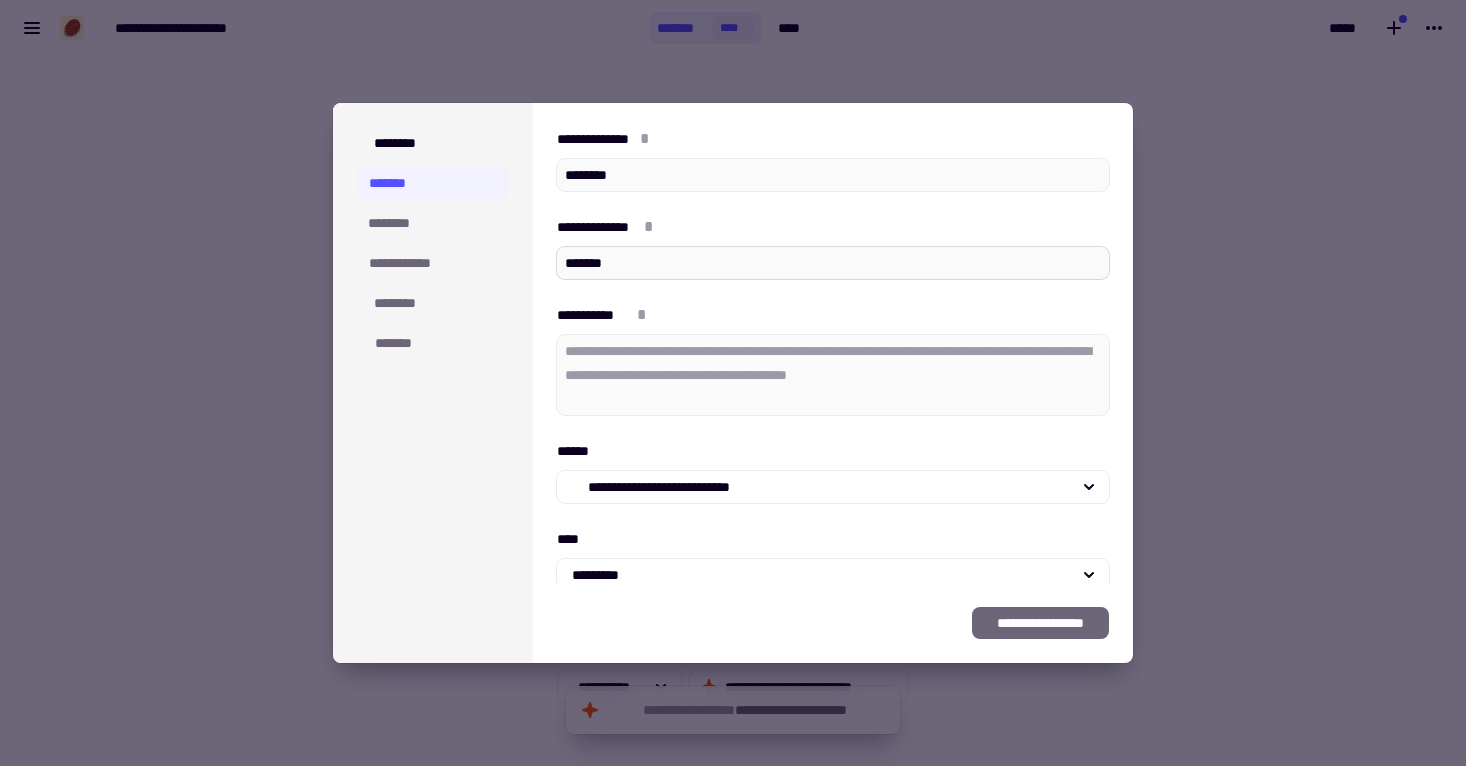 type on "*" 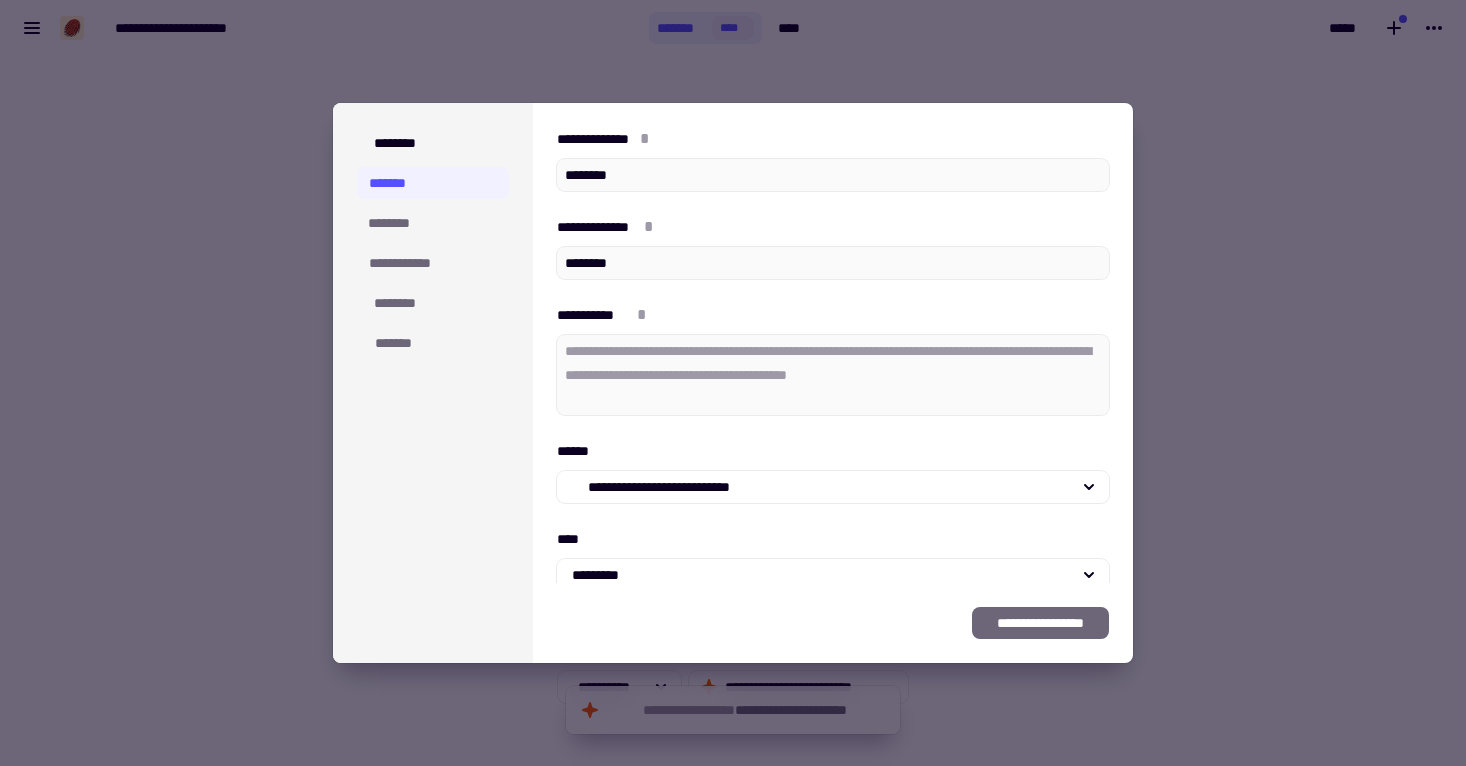 type on "********" 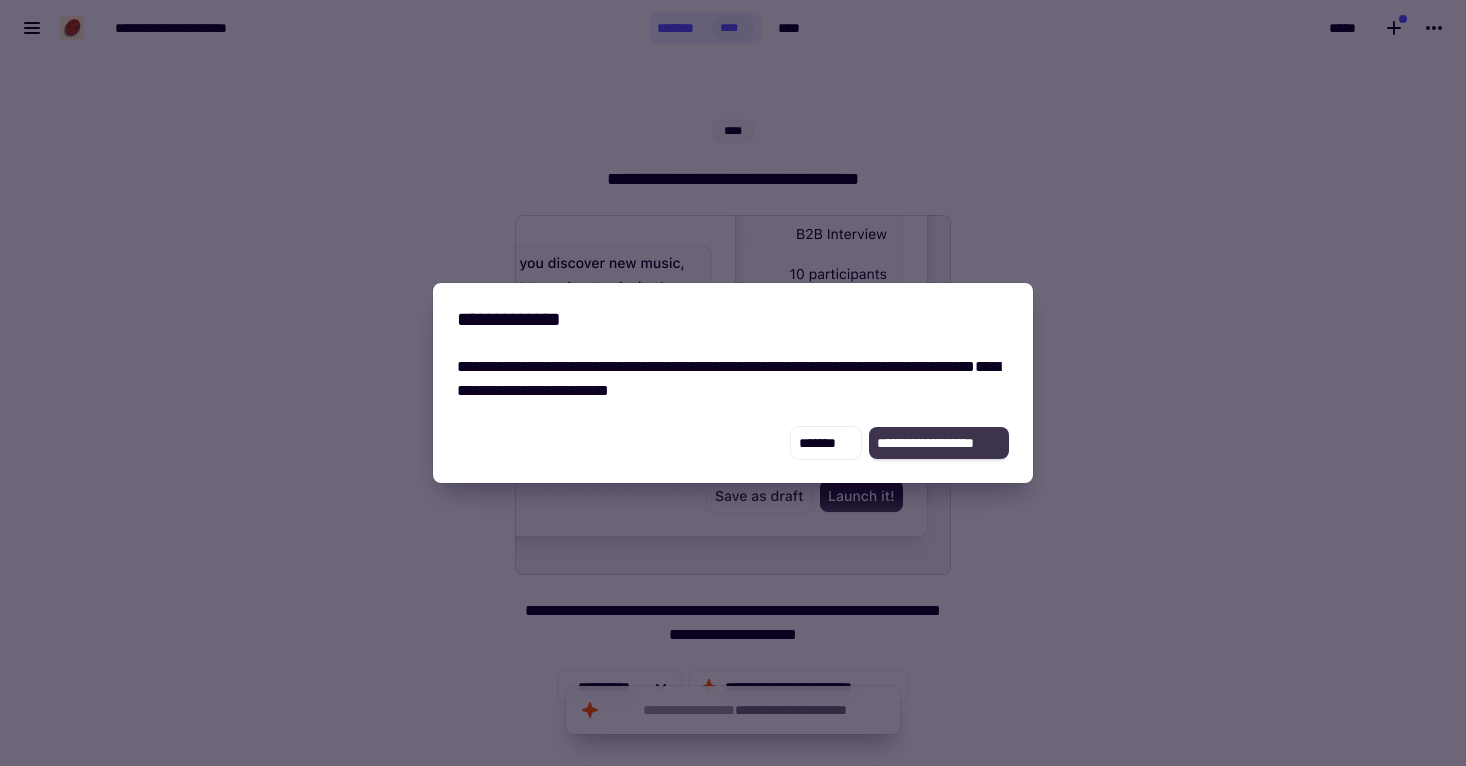 click on "**********" at bounding box center (939, 443) 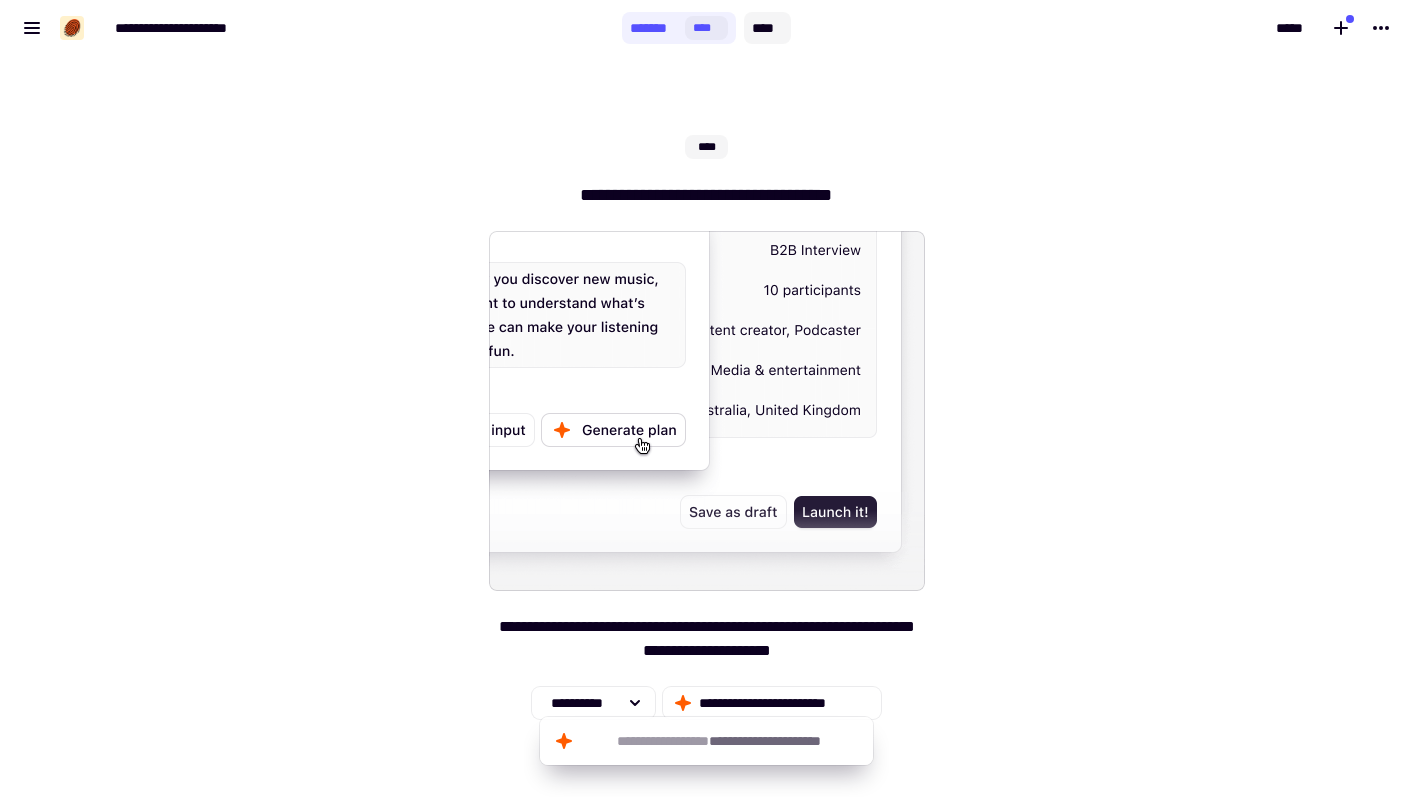 click on "****" 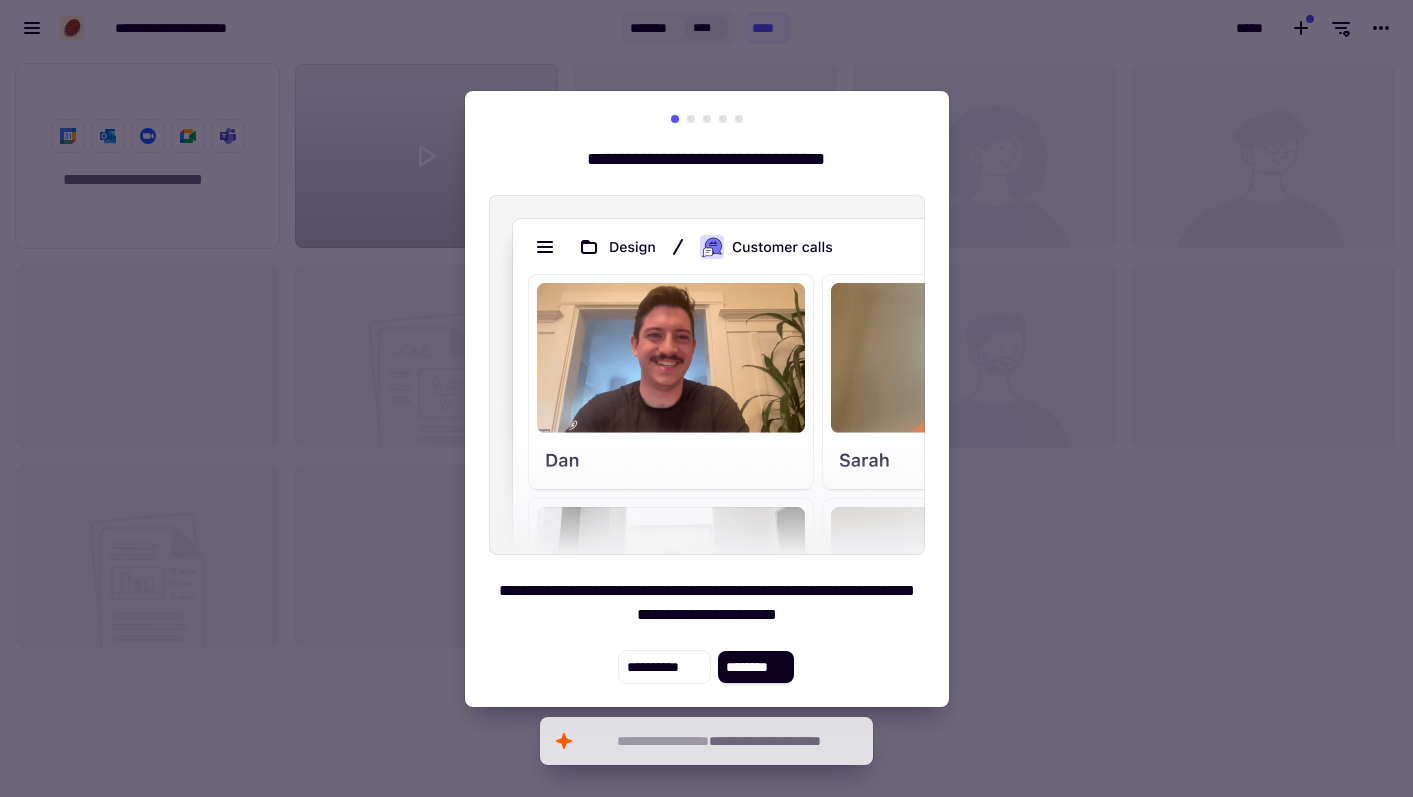 scroll, scrollTop: 1, scrollLeft: 1, axis: both 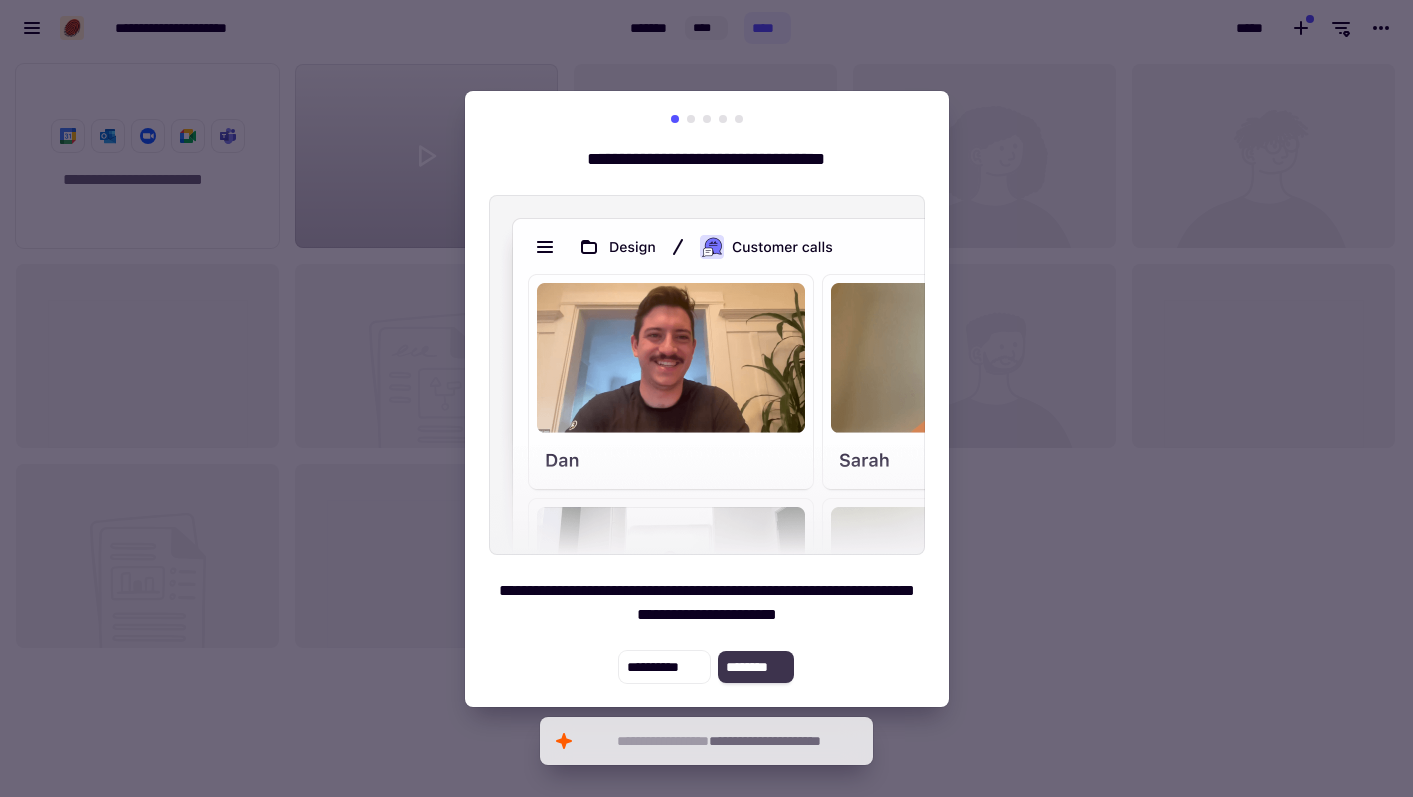 click on "********" 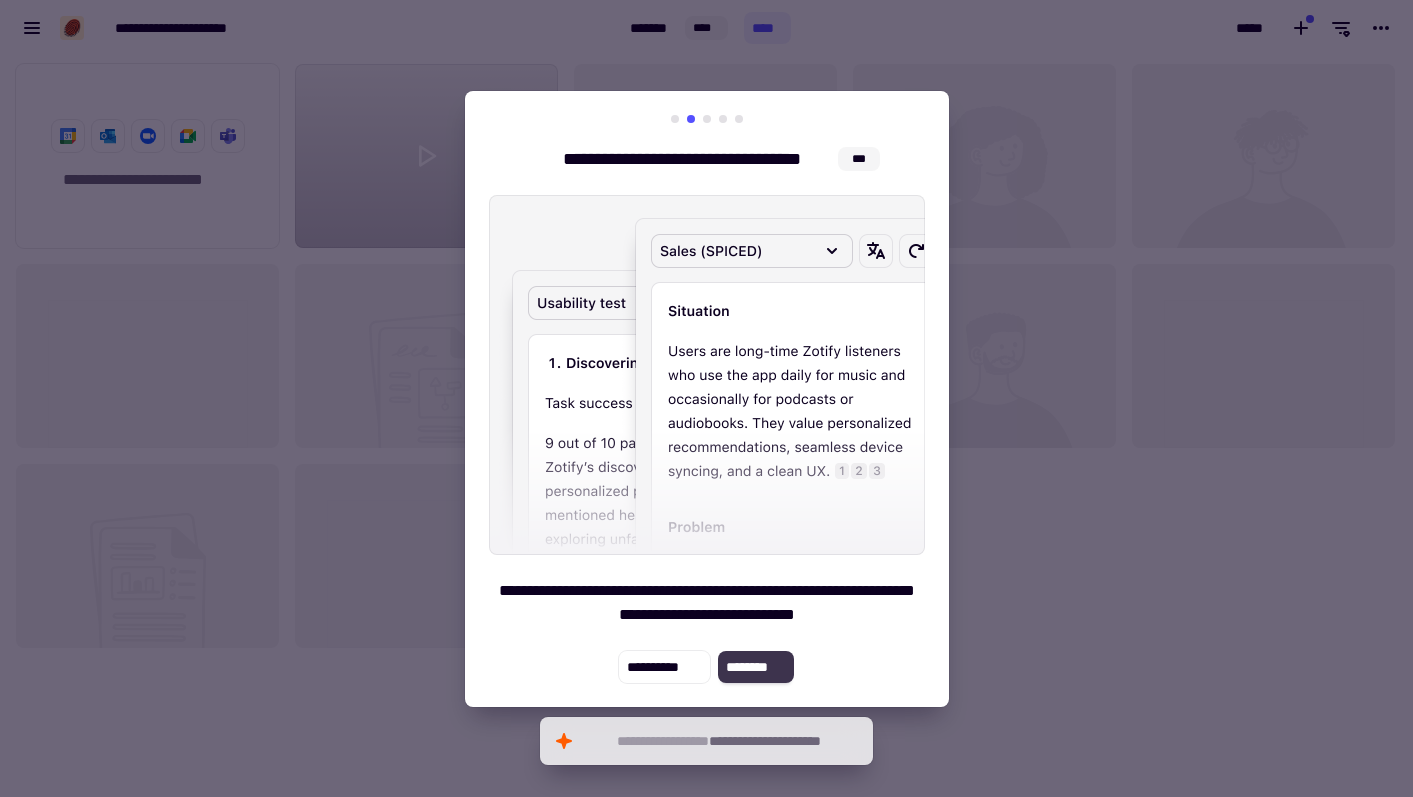 click on "********" 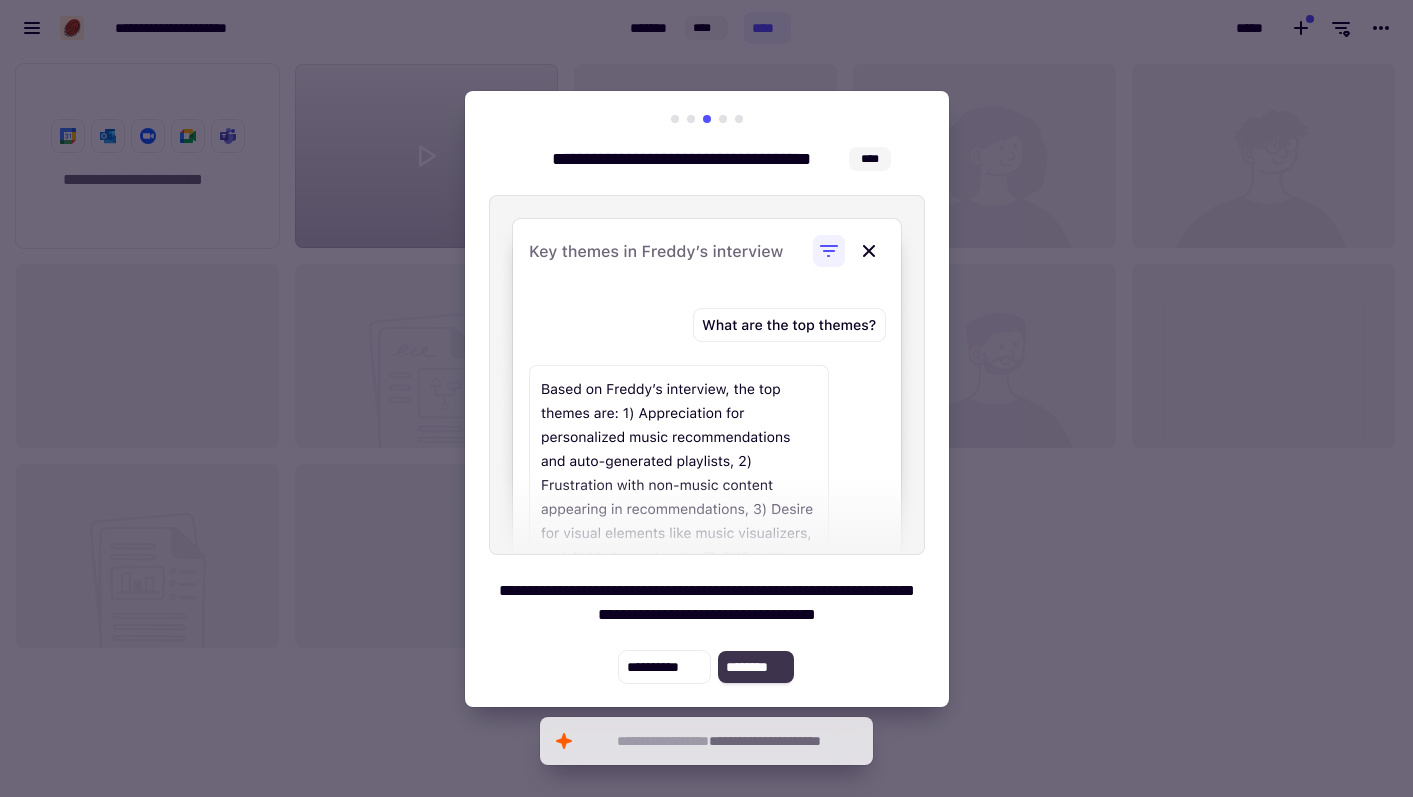 click on "********" 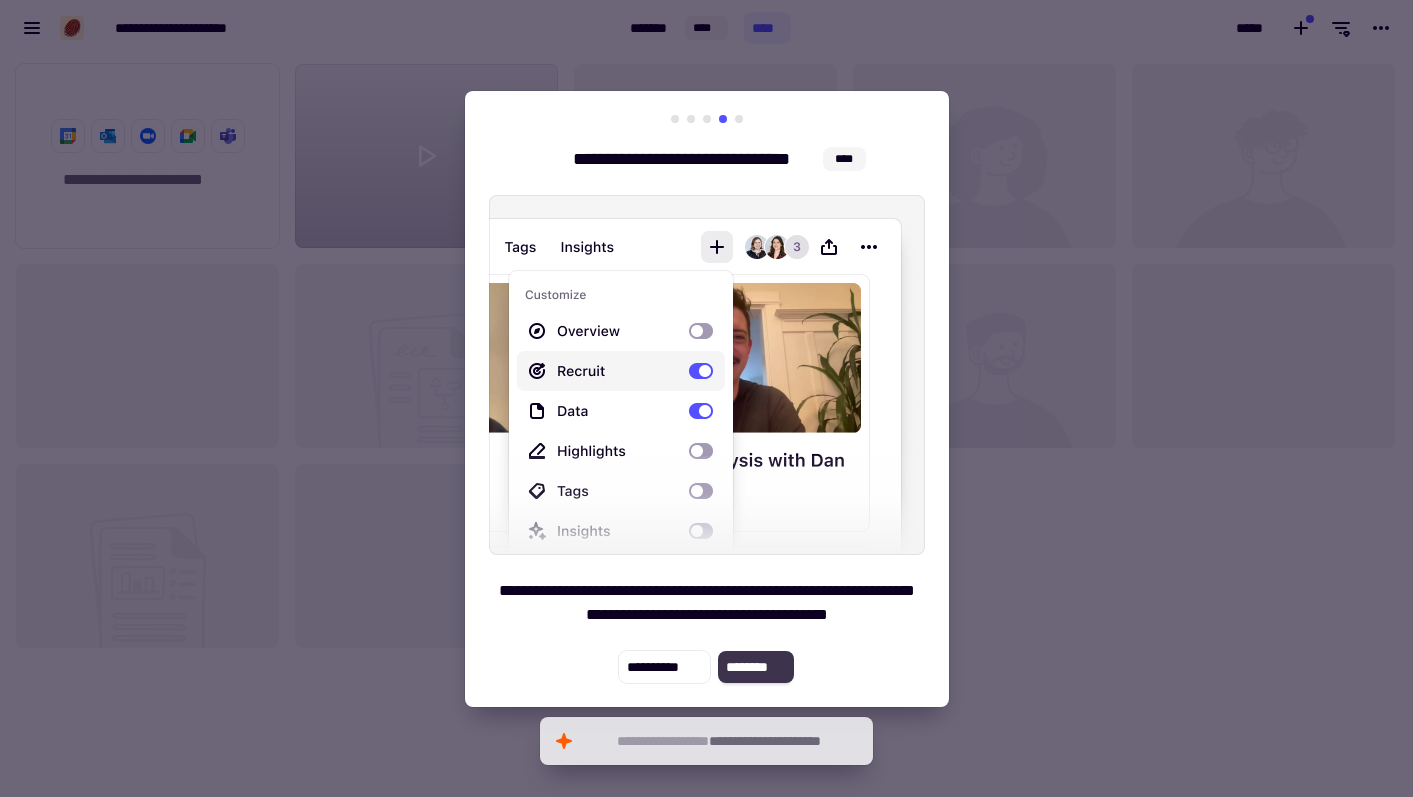 click on "********" 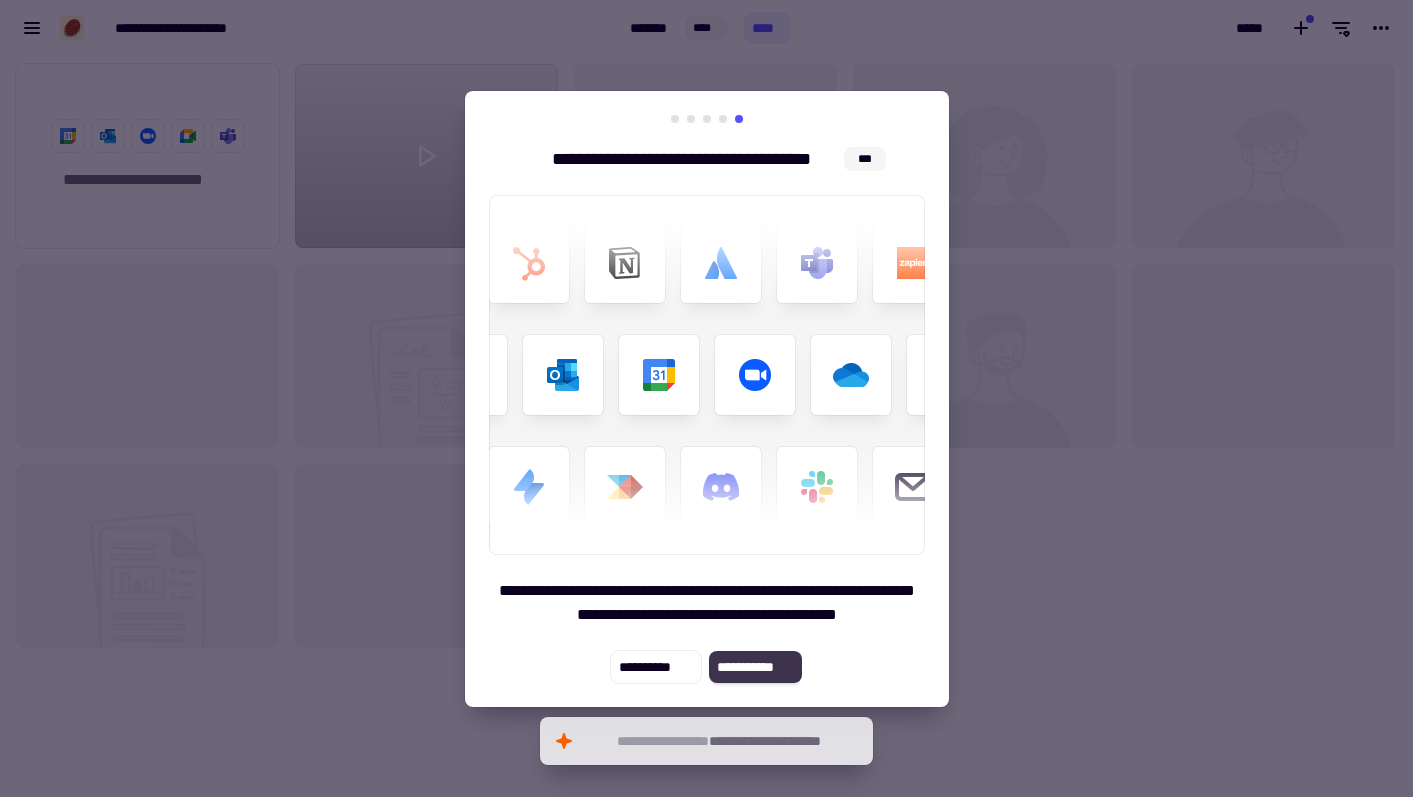 click on "**********" 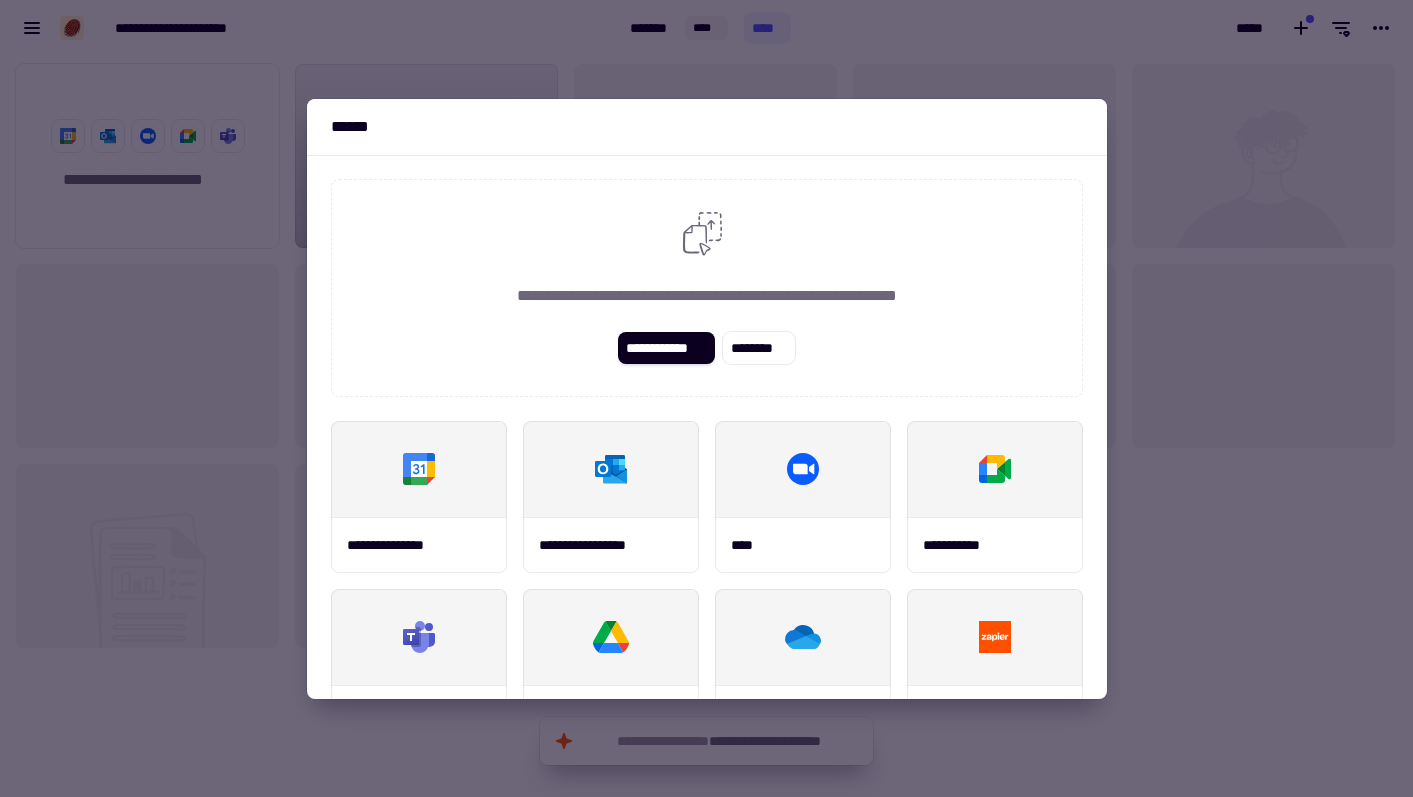 click at bounding box center (706, 398) 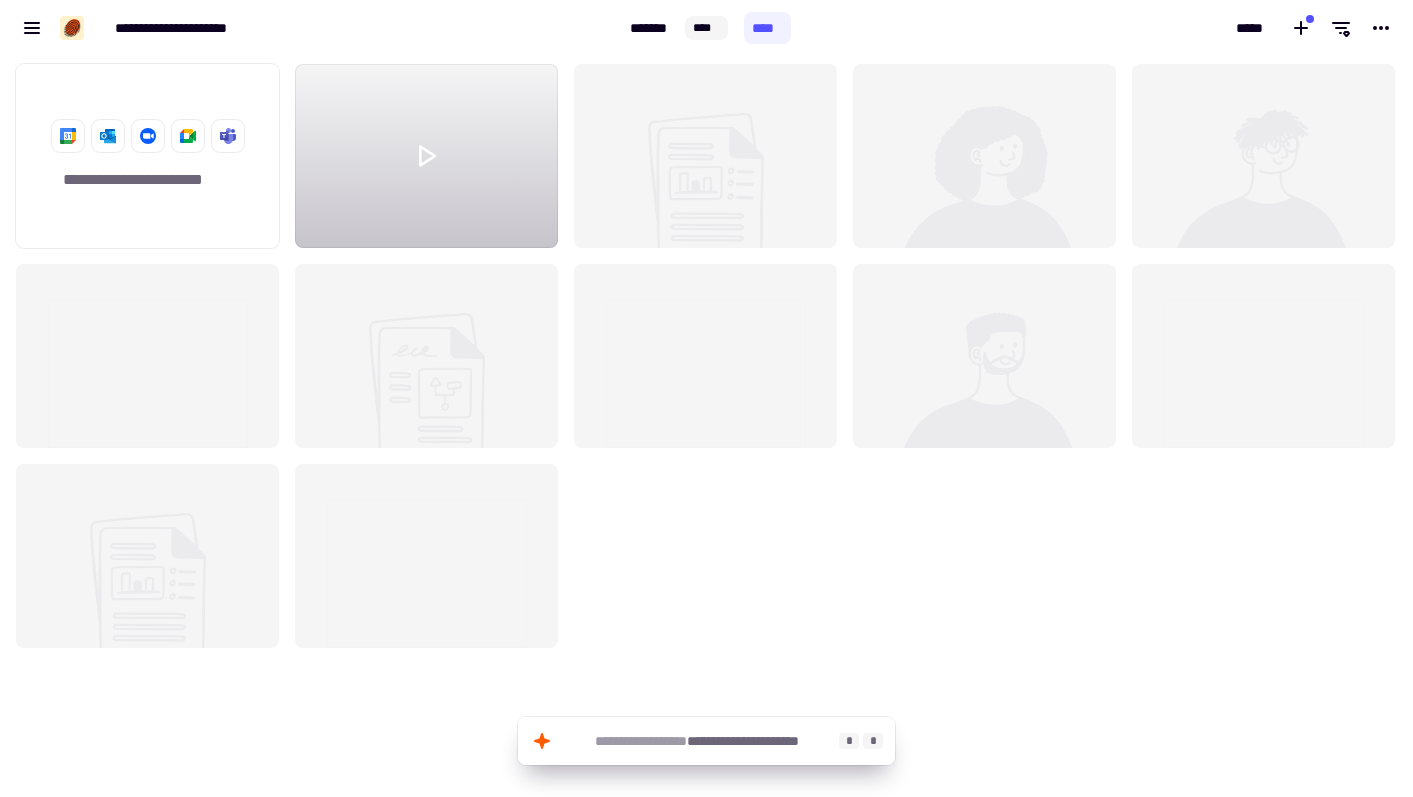 click on "**********" 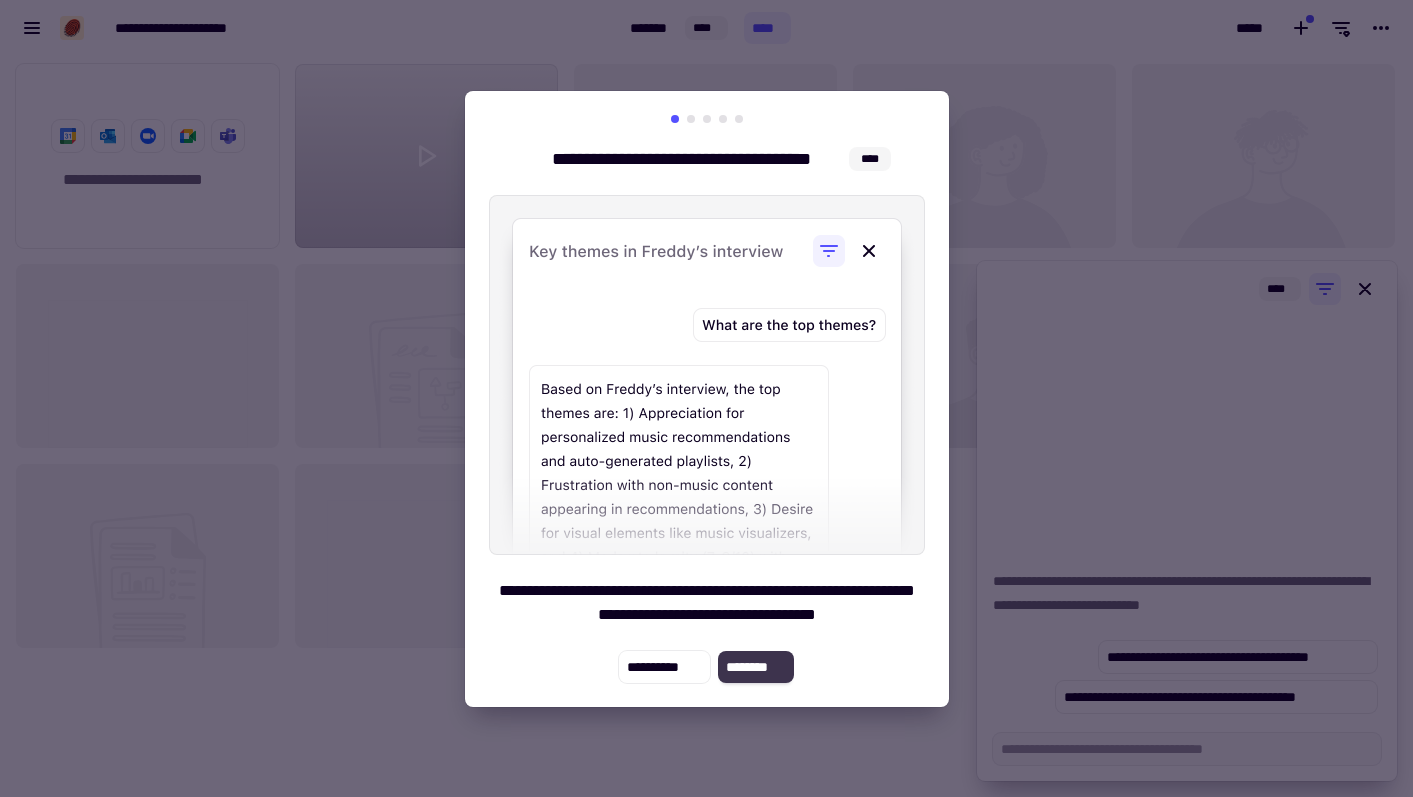 click on "********" 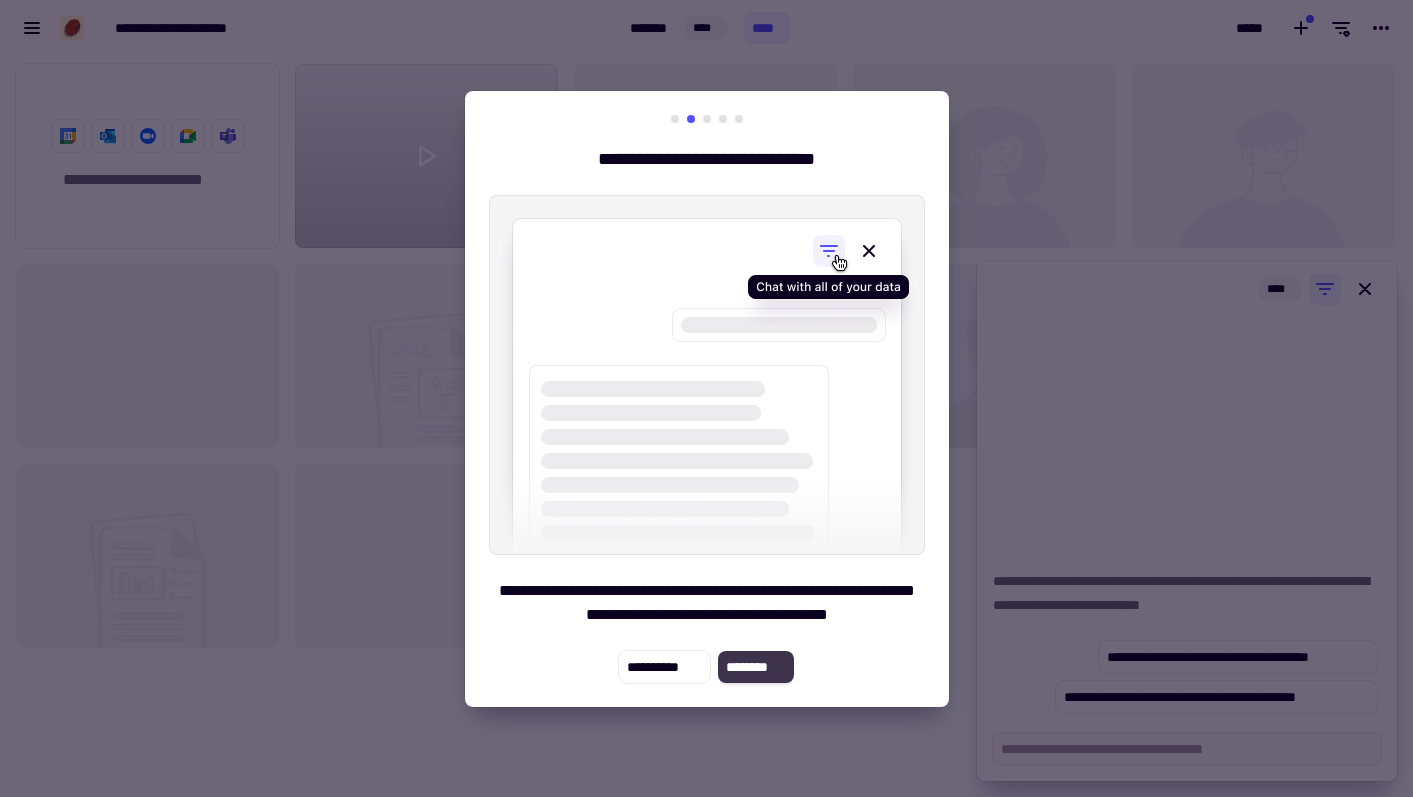 click on "********" 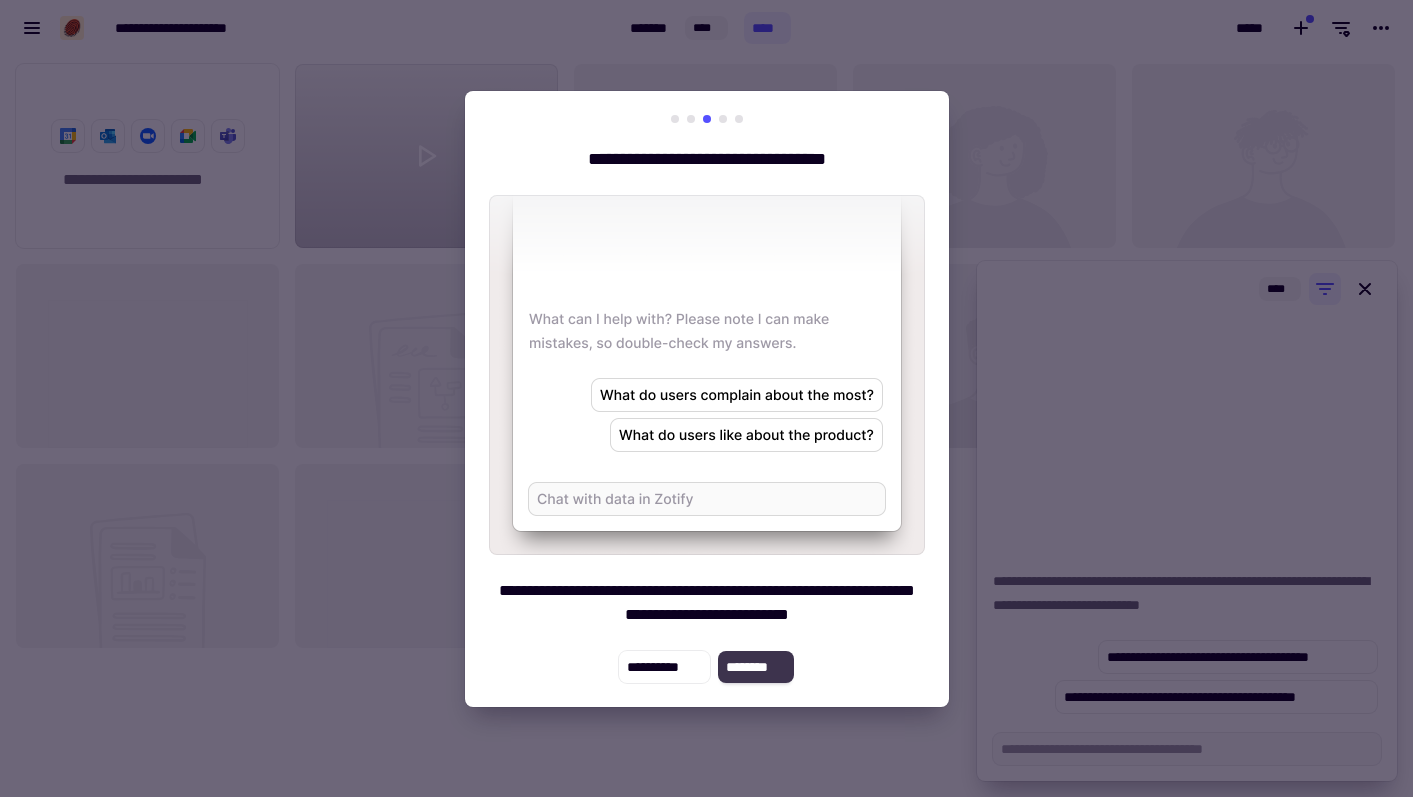click on "********" 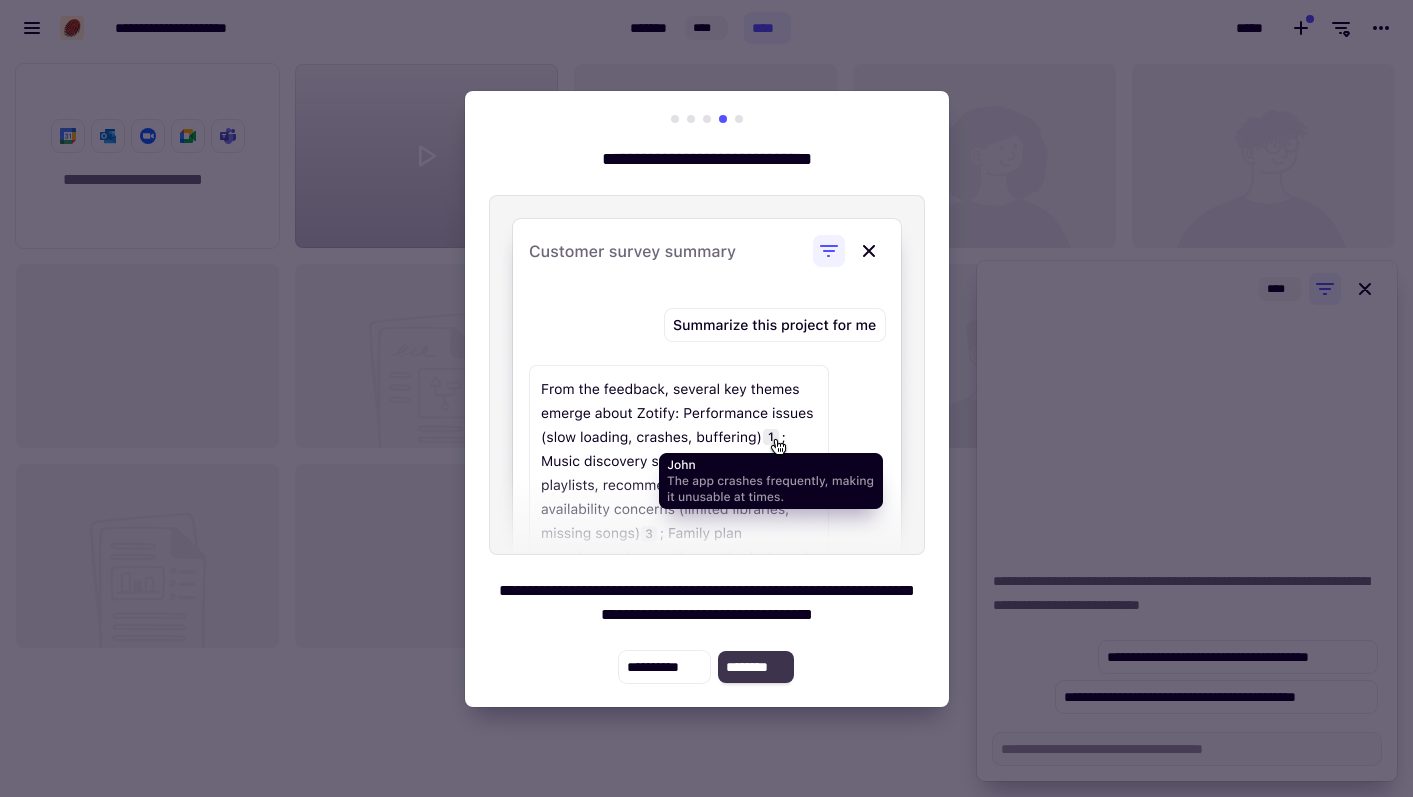 click on "********" 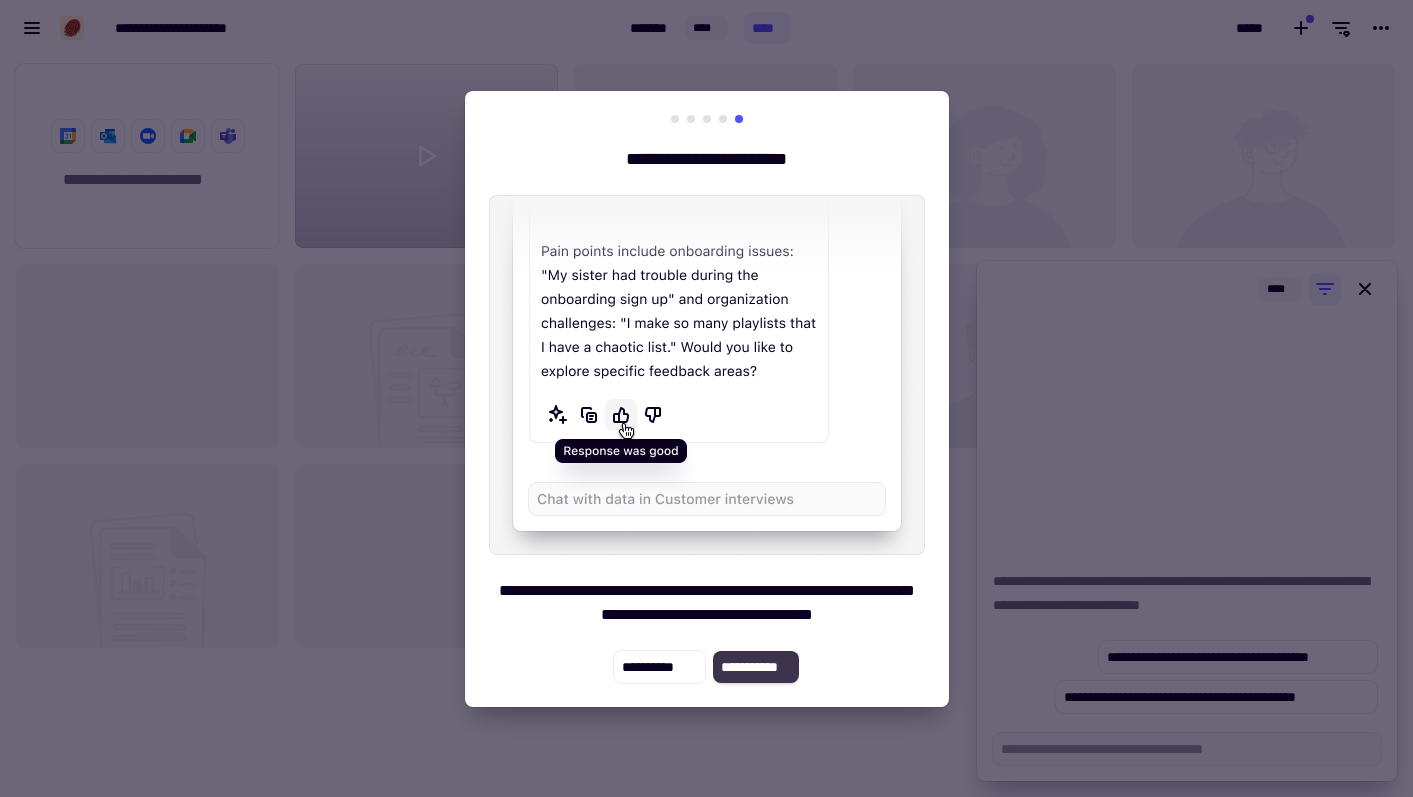 click on "**********" 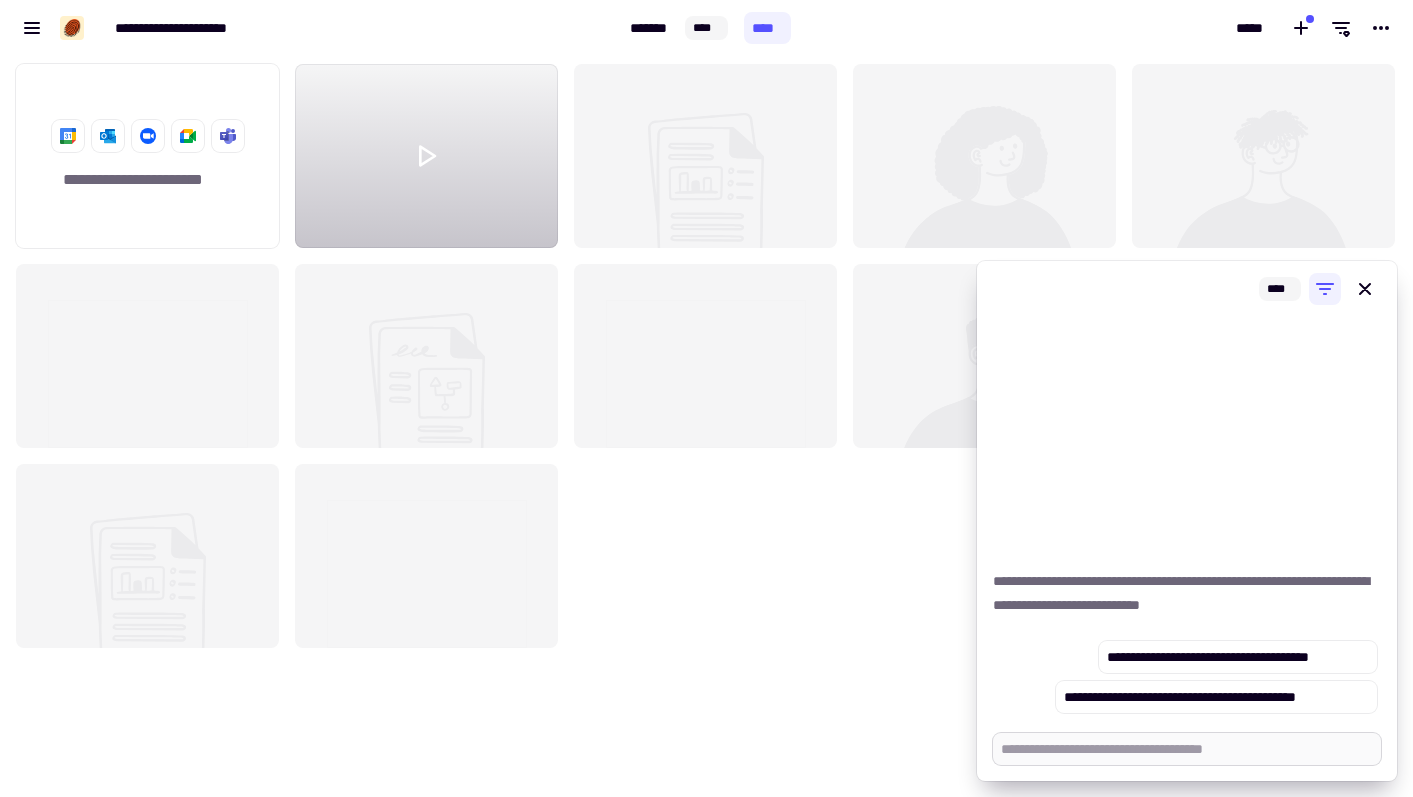 click at bounding box center [1187, 749] 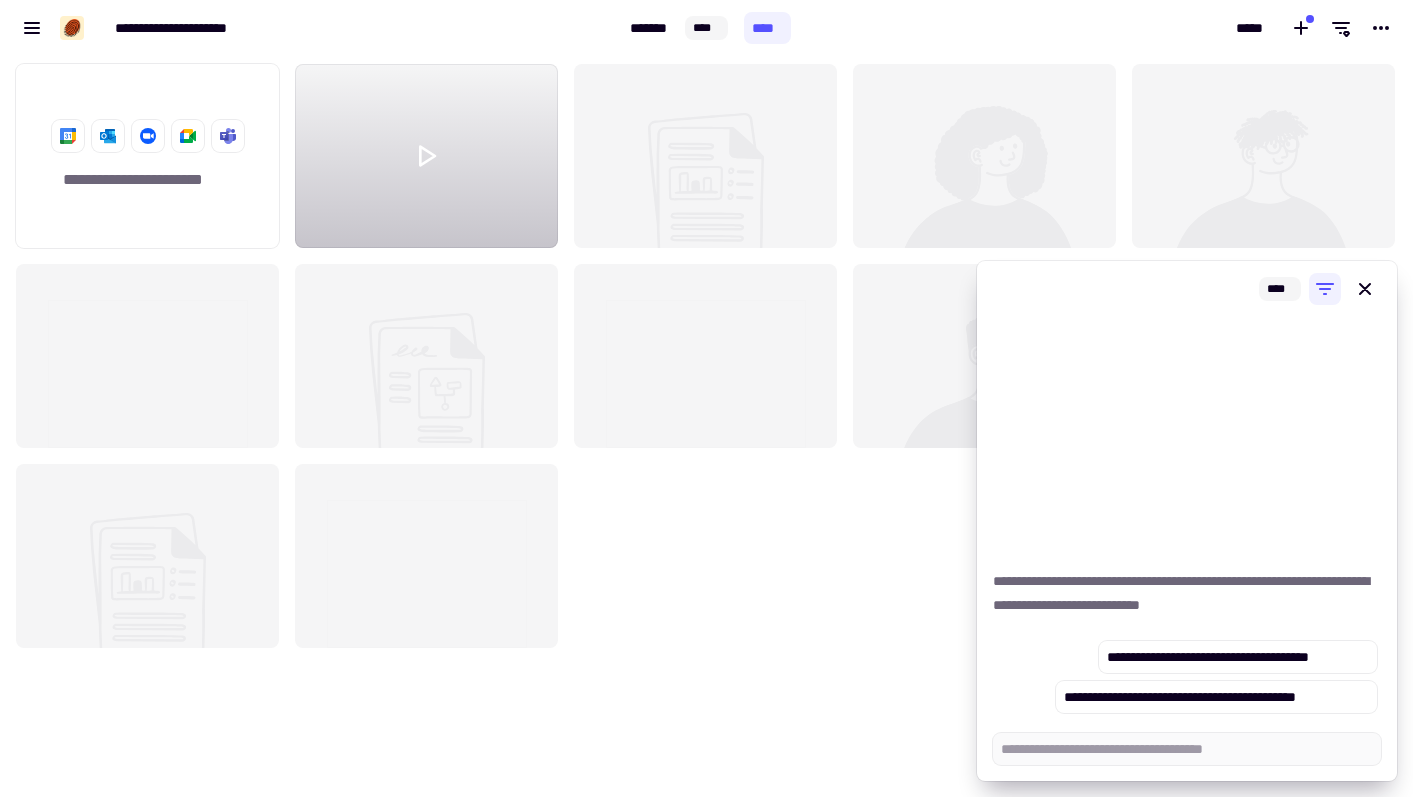 click on "**********" 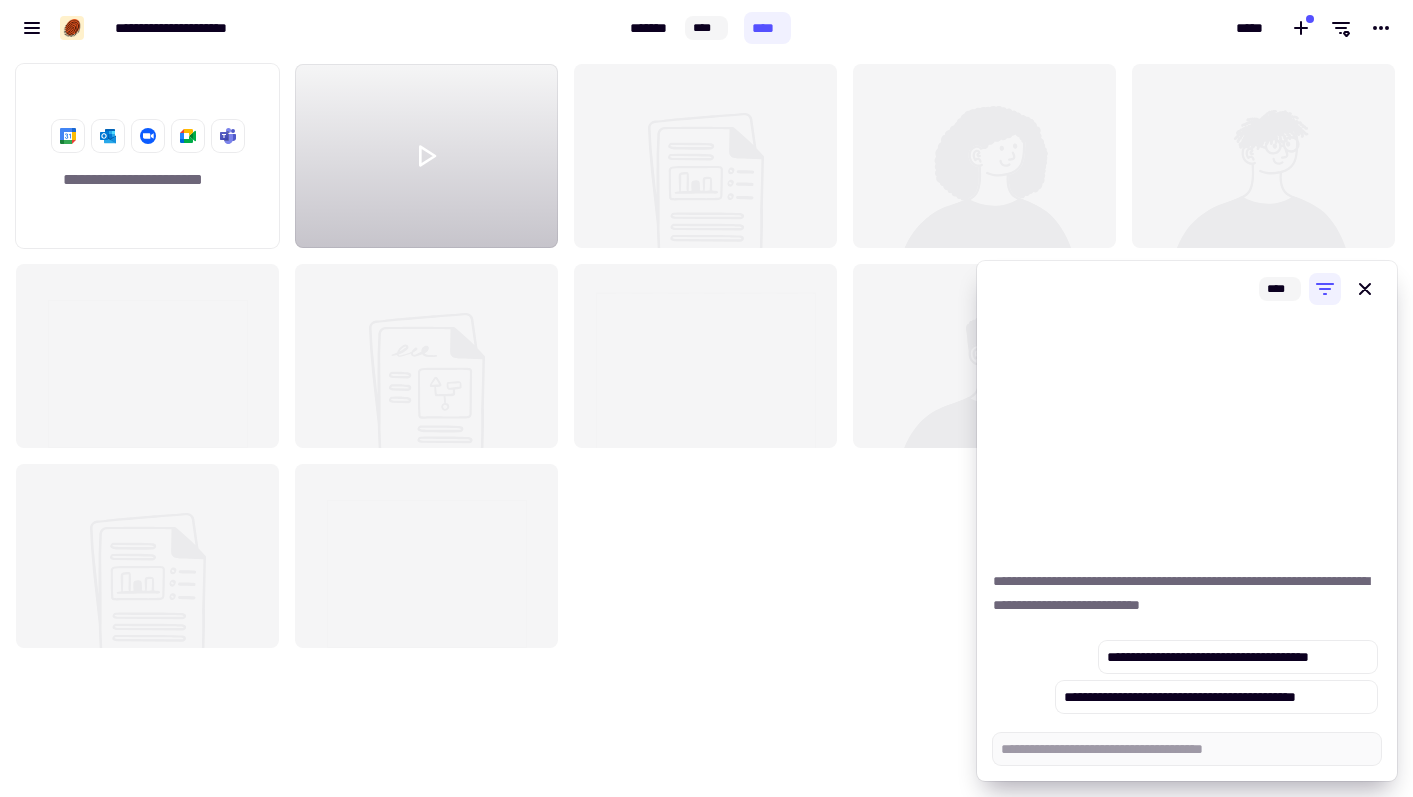 type on "*" 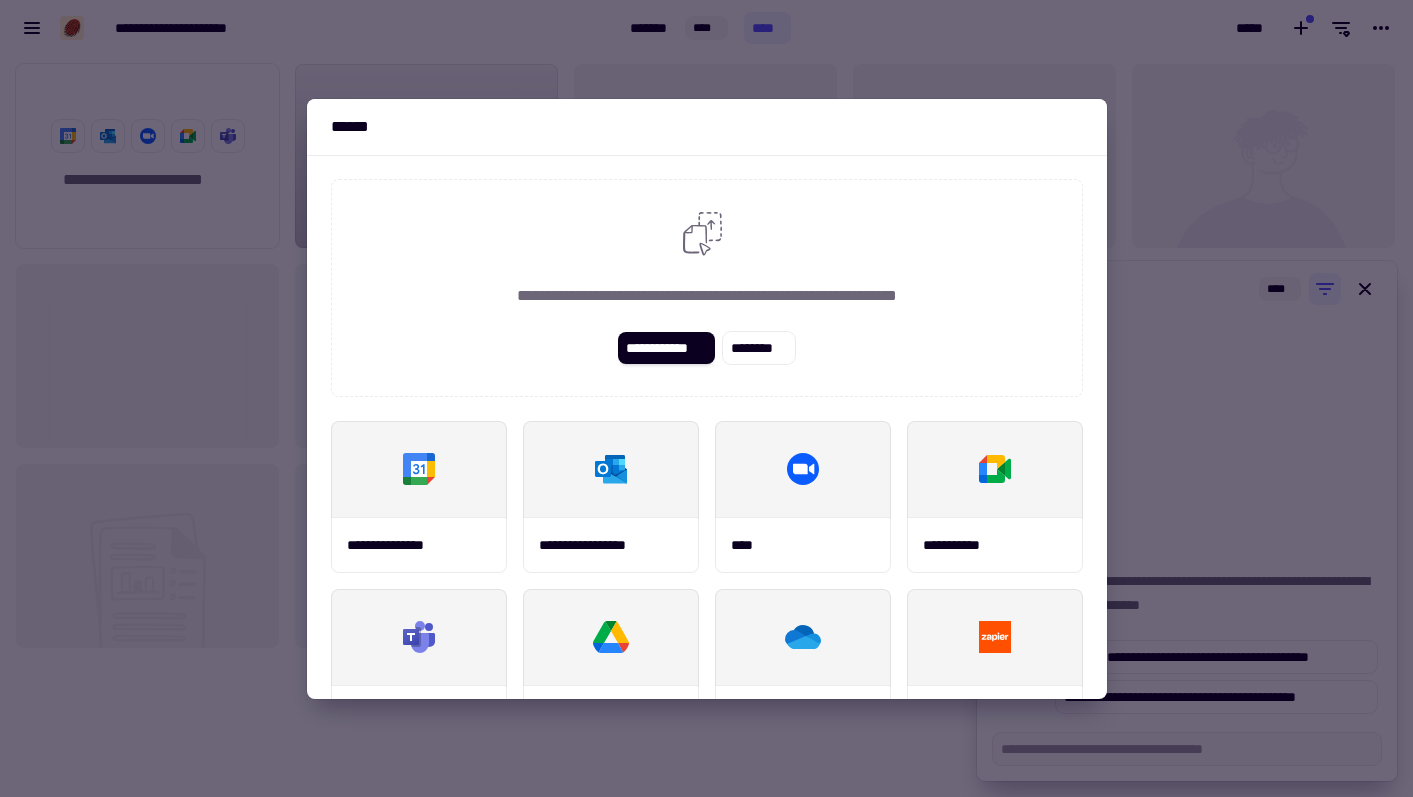 click on "**********" at bounding box center (707, 288) 